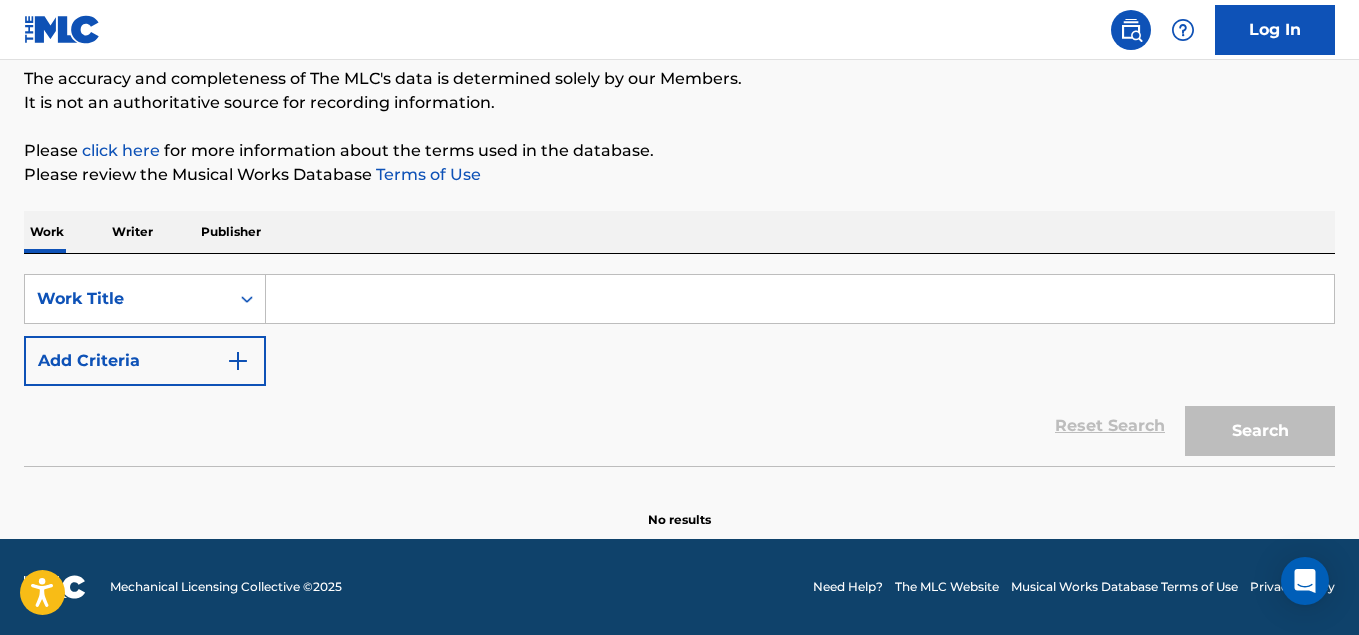scroll, scrollTop: 171, scrollLeft: 0, axis: vertical 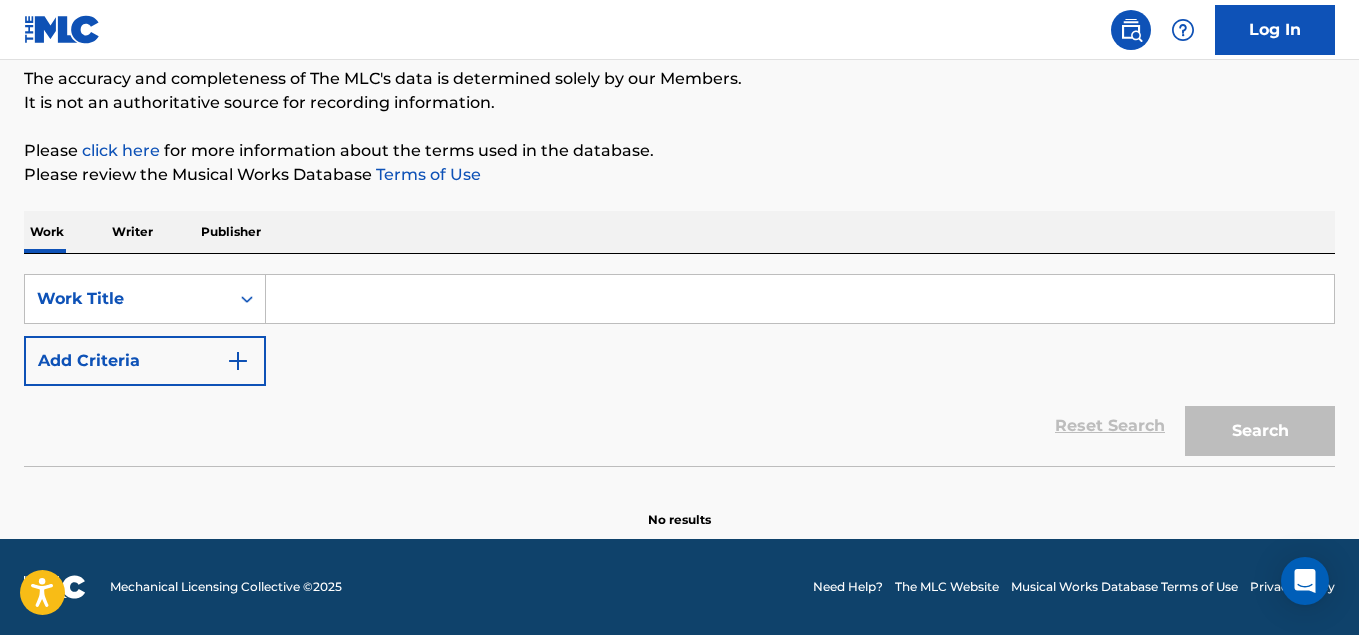 click at bounding box center (238, 361) 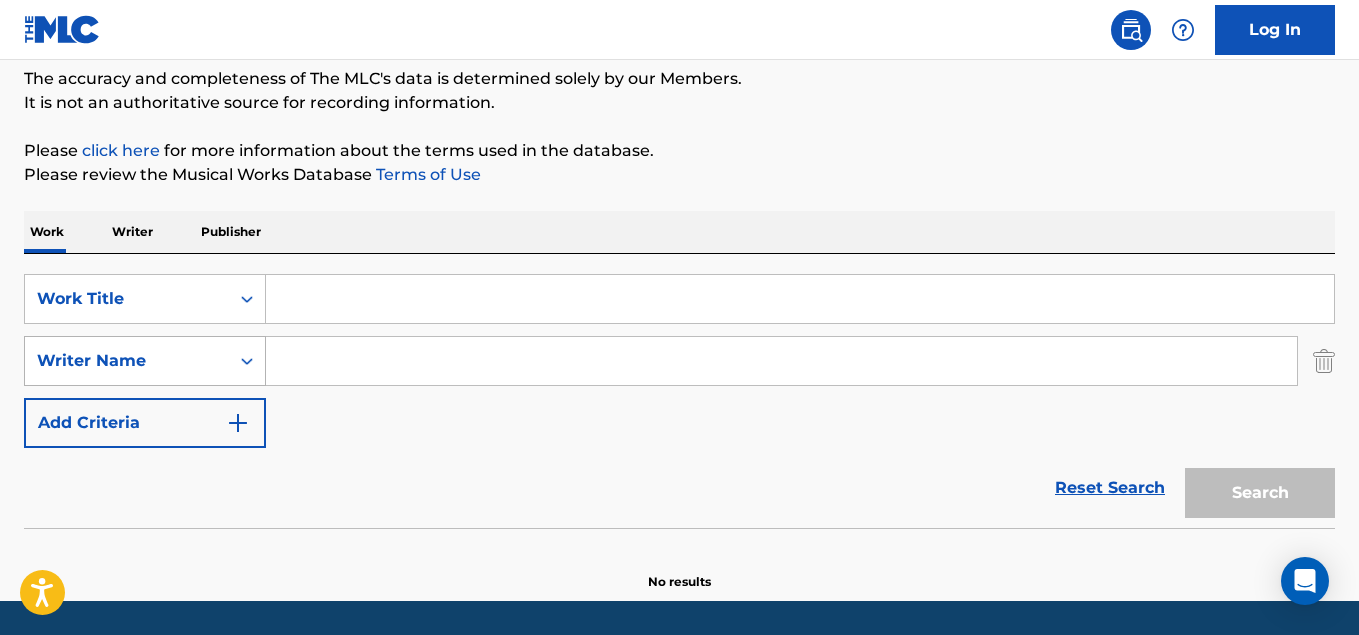 click on "Writer Name" at bounding box center [127, 361] 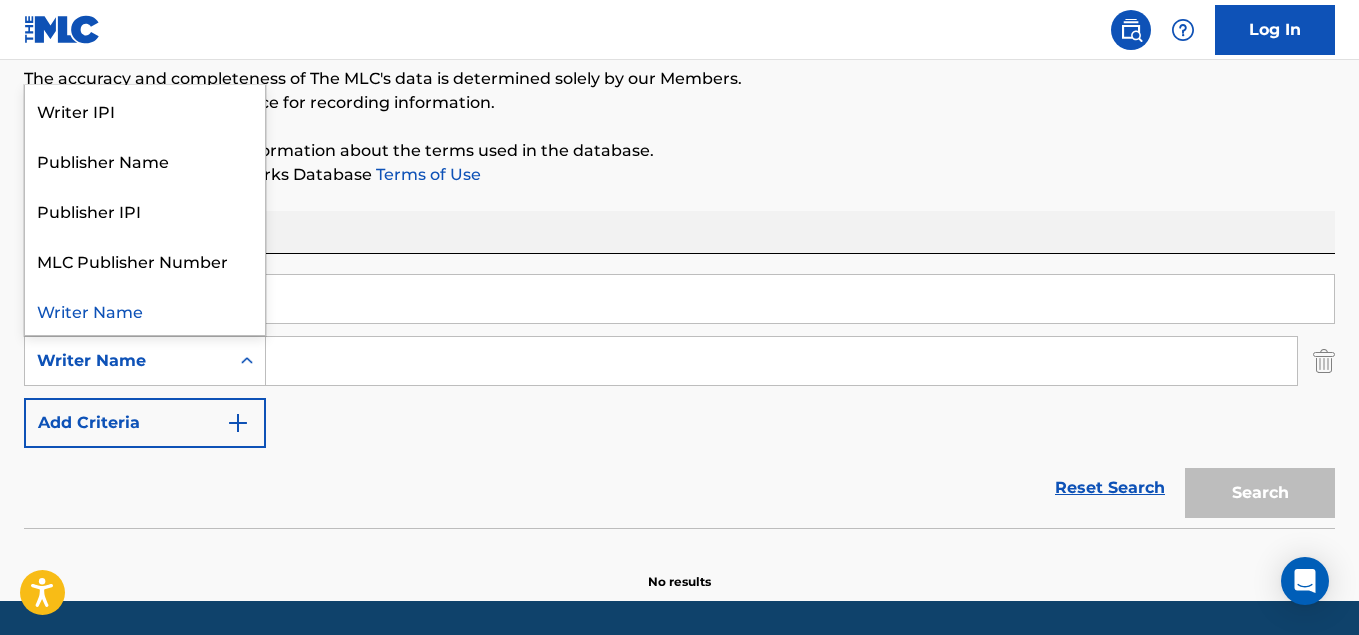 click on "Writer Name" at bounding box center [127, 361] 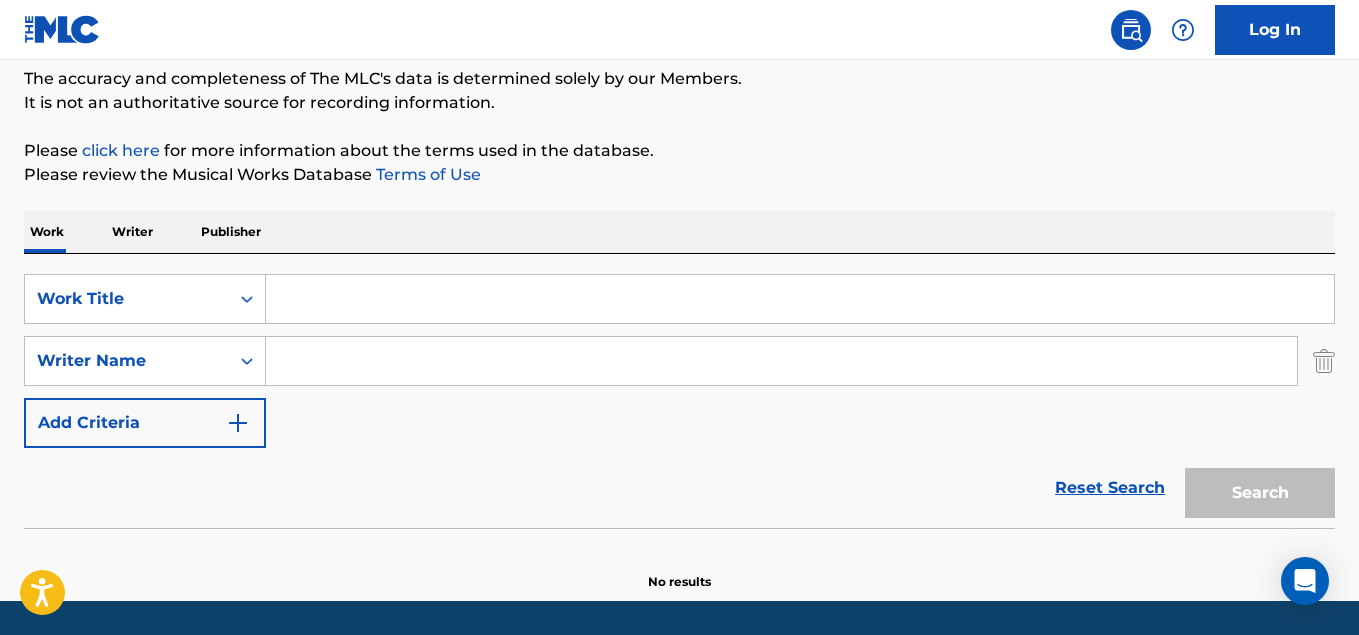 click at bounding box center [781, 361] 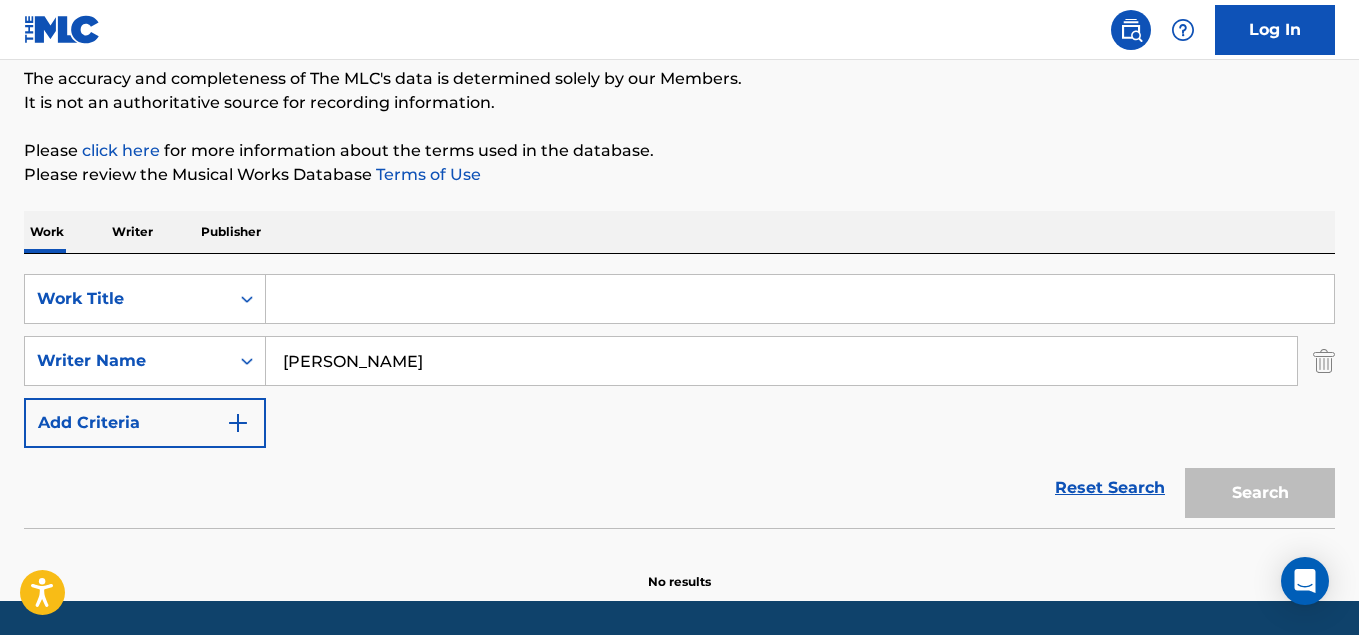 type on "[PERSON_NAME]" 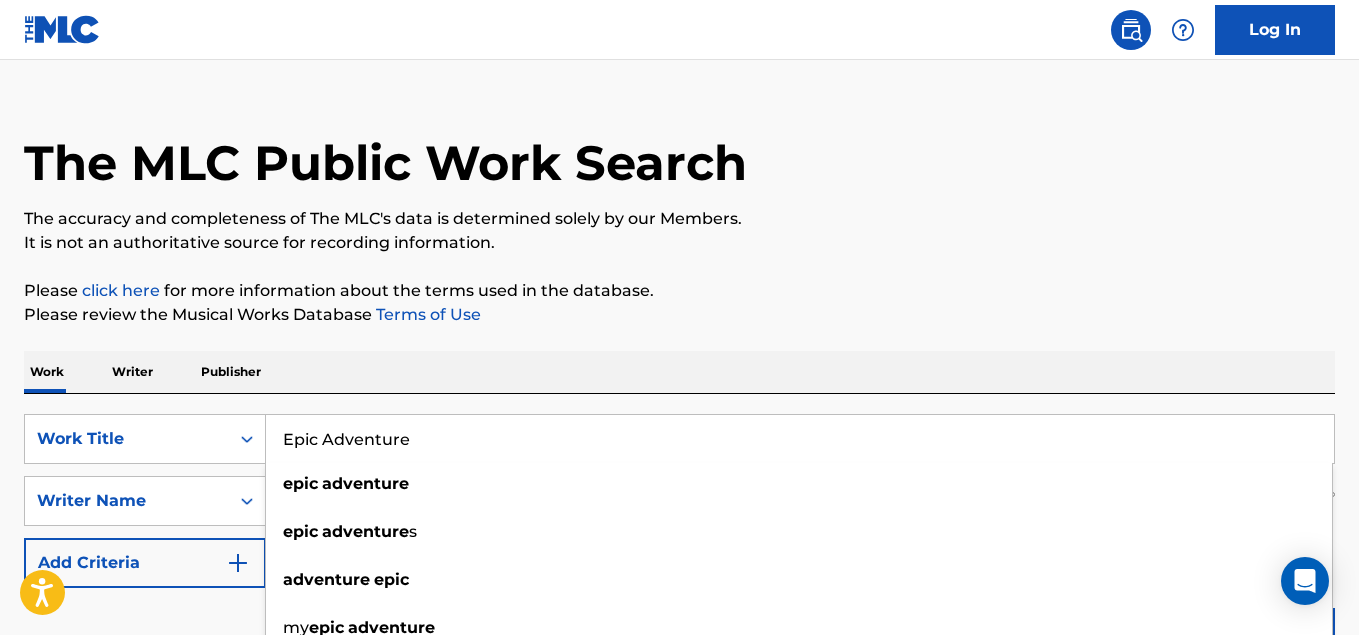 scroll, scrollTop: 0, scrollLeft: 0, axis: both 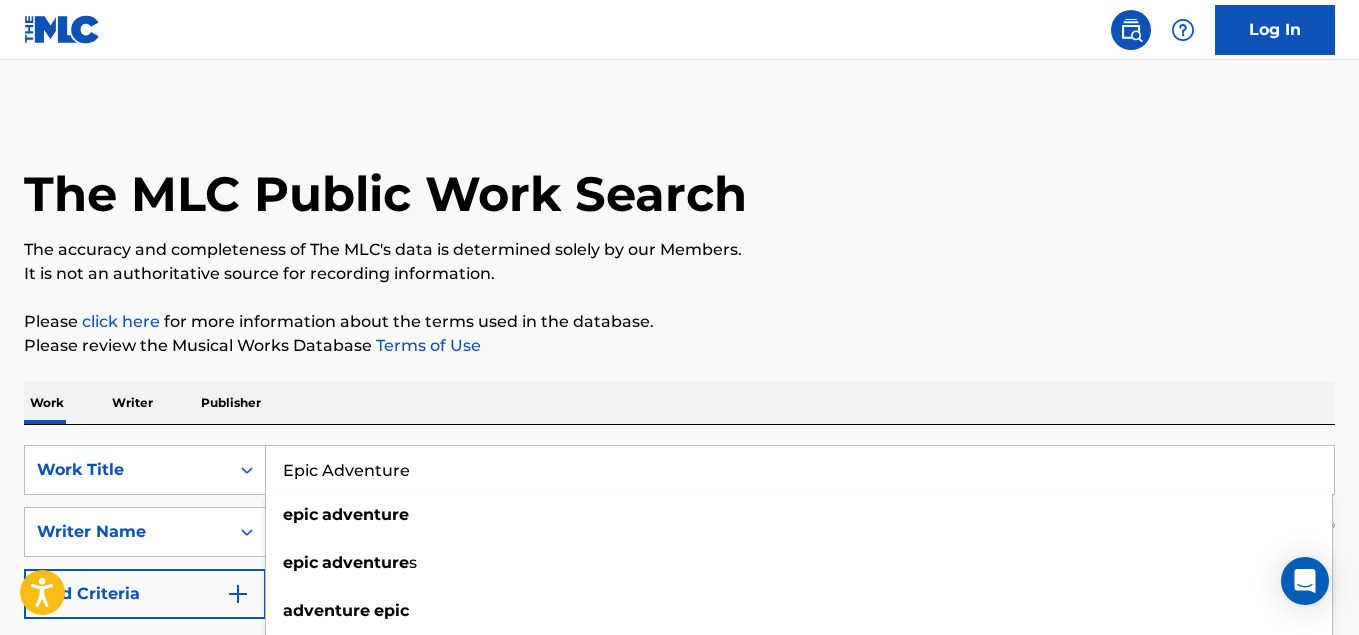 click on "Epic Adventure" at bounding box center [800, 470] 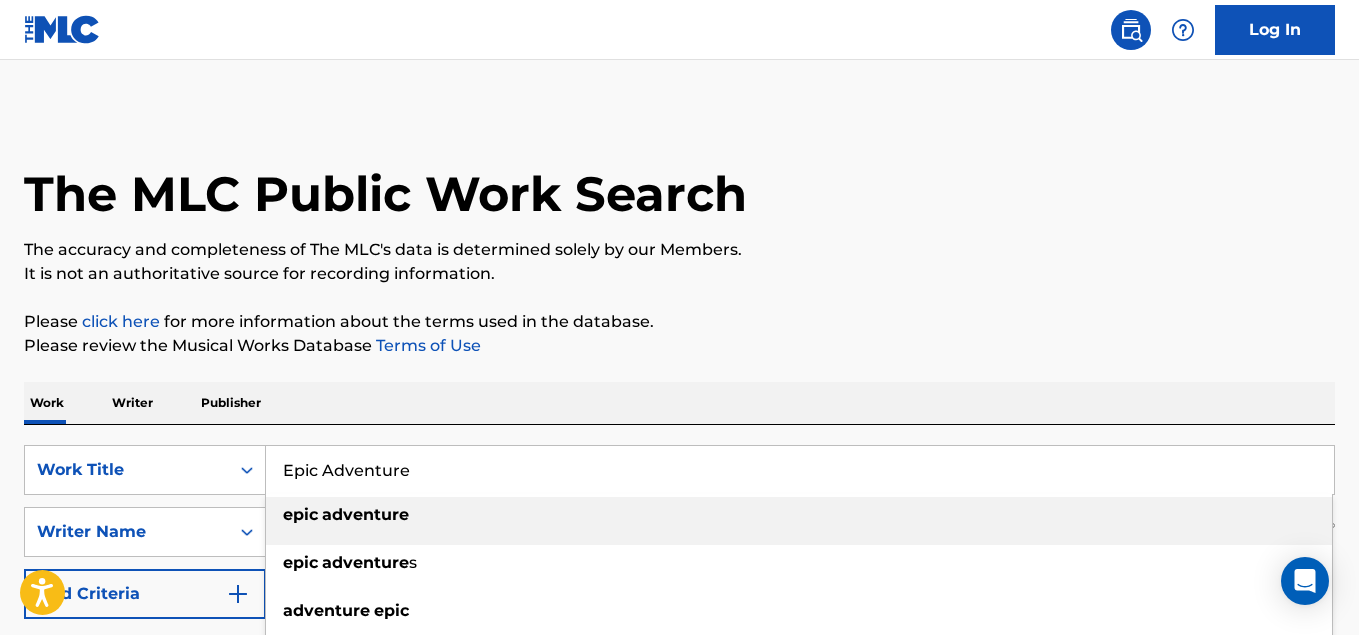 type on "Epic Adventure" 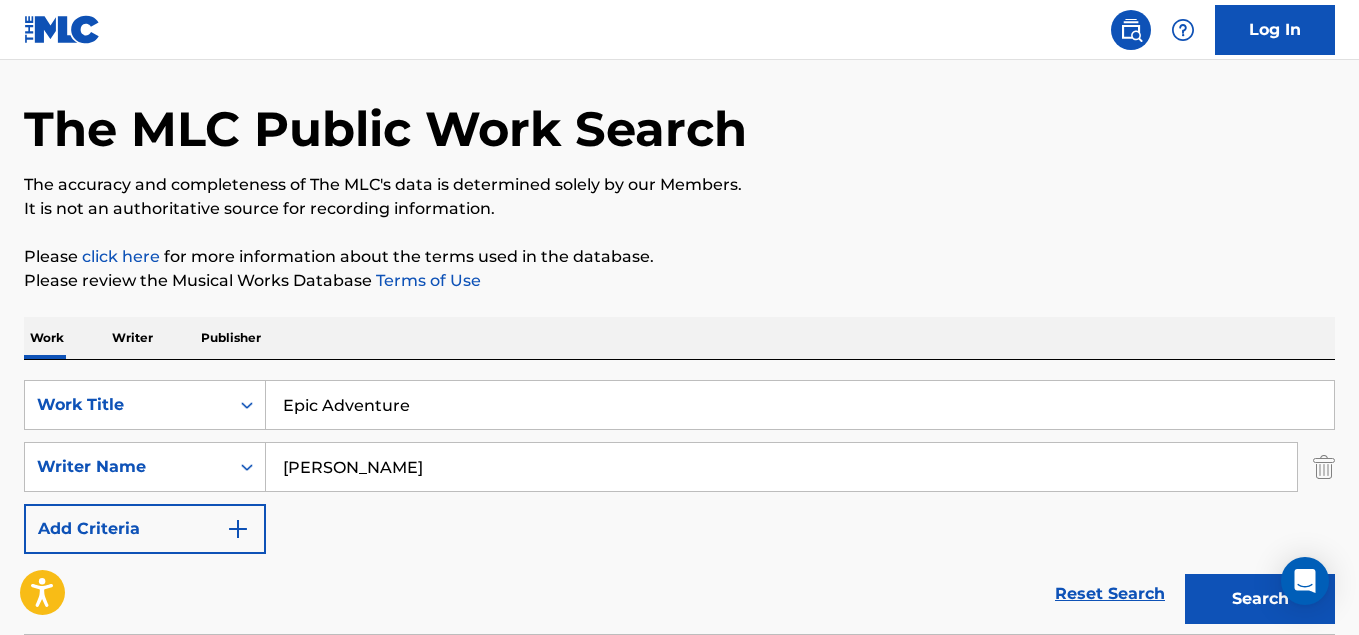 scroll, scrollTop: 100, scrollLeft: 0, axis: vertical 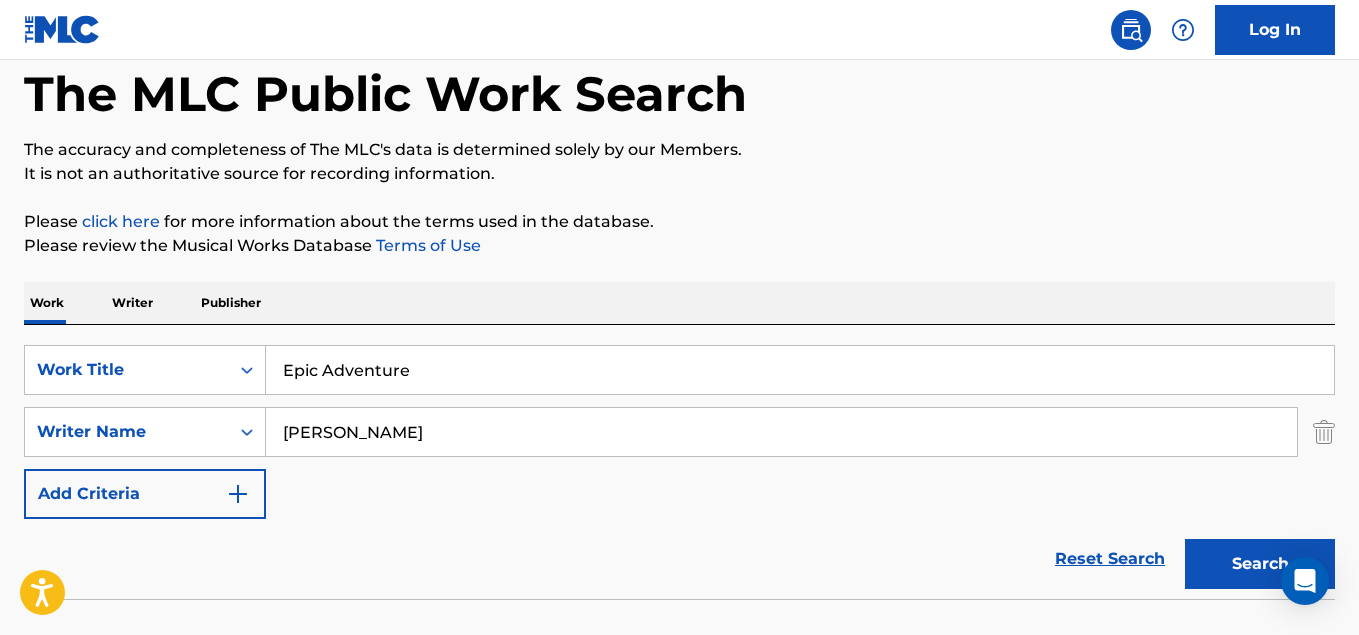 click on "Search" at bounding box center (1260, 564) 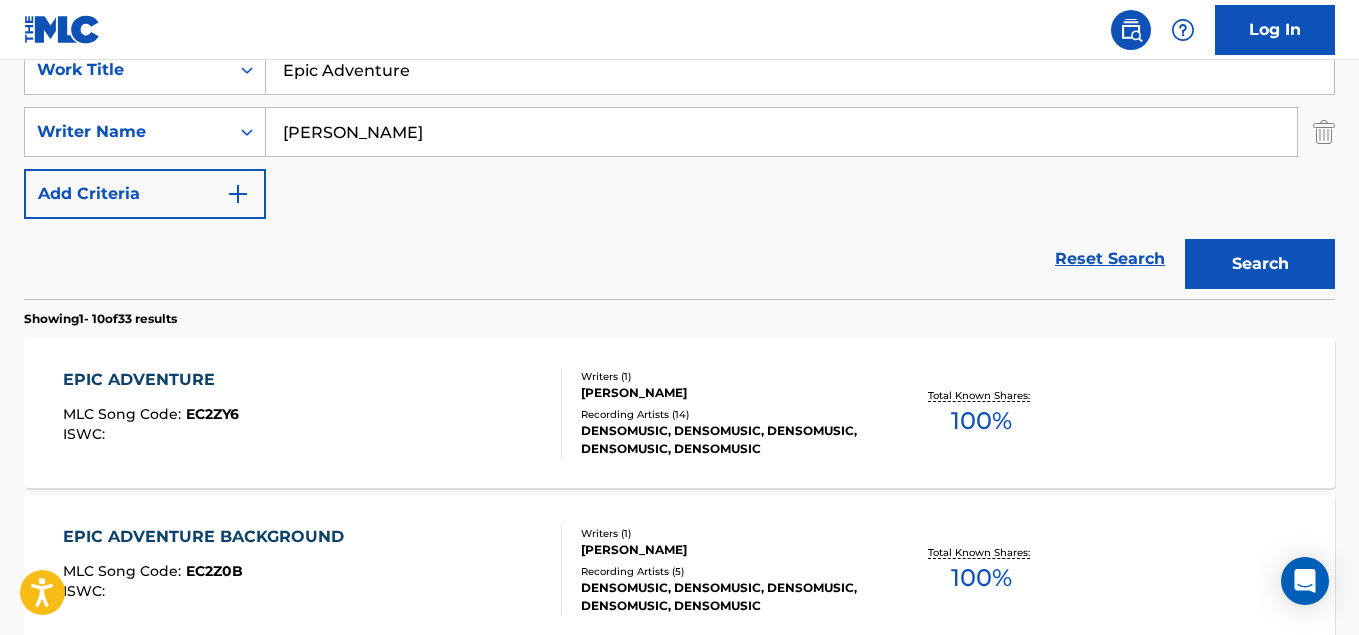 scroll, scrollTop: 500, scrollLeft: 0, axis: vertical 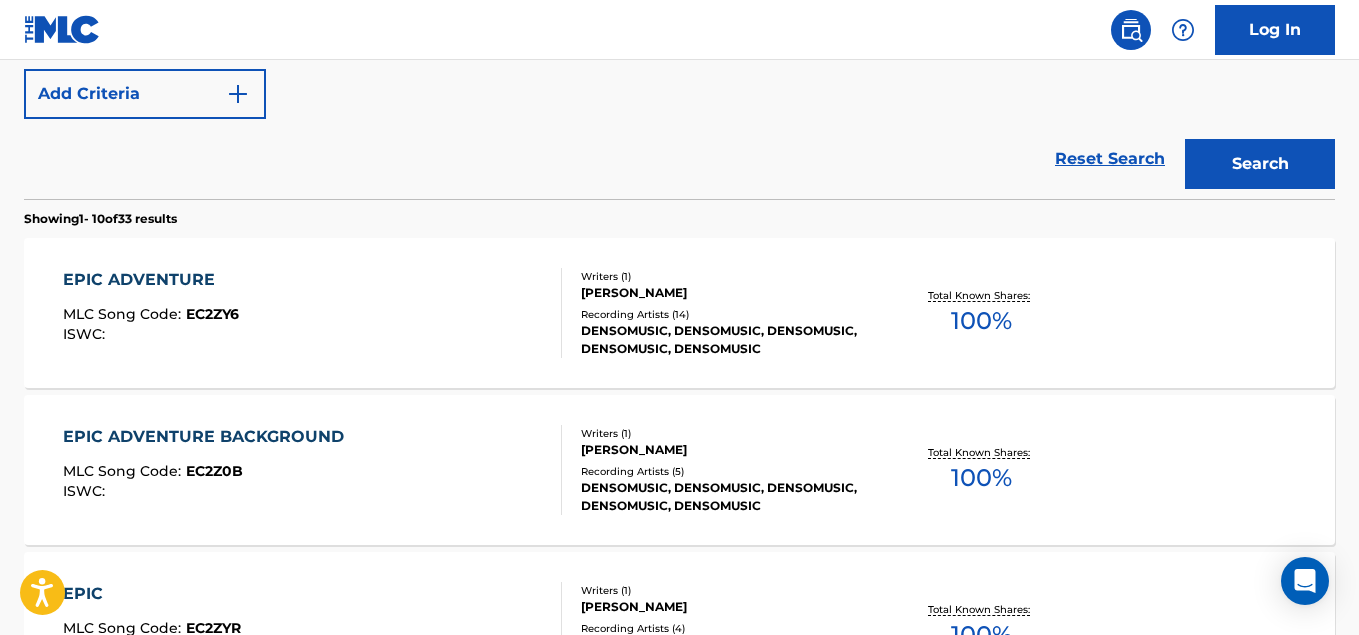 click on "[PERSON_NAME]" at bounding box center [727, 293] 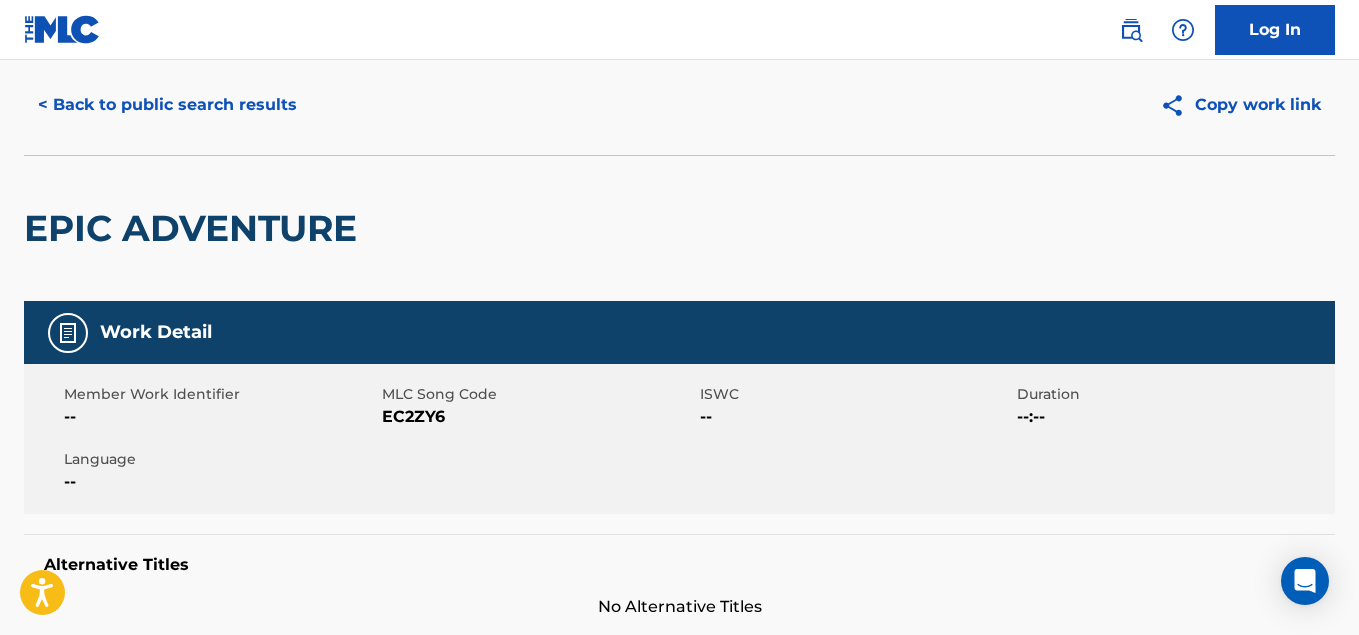 scroll, scrollTop: 0, scrollLeft: 0, axis: both 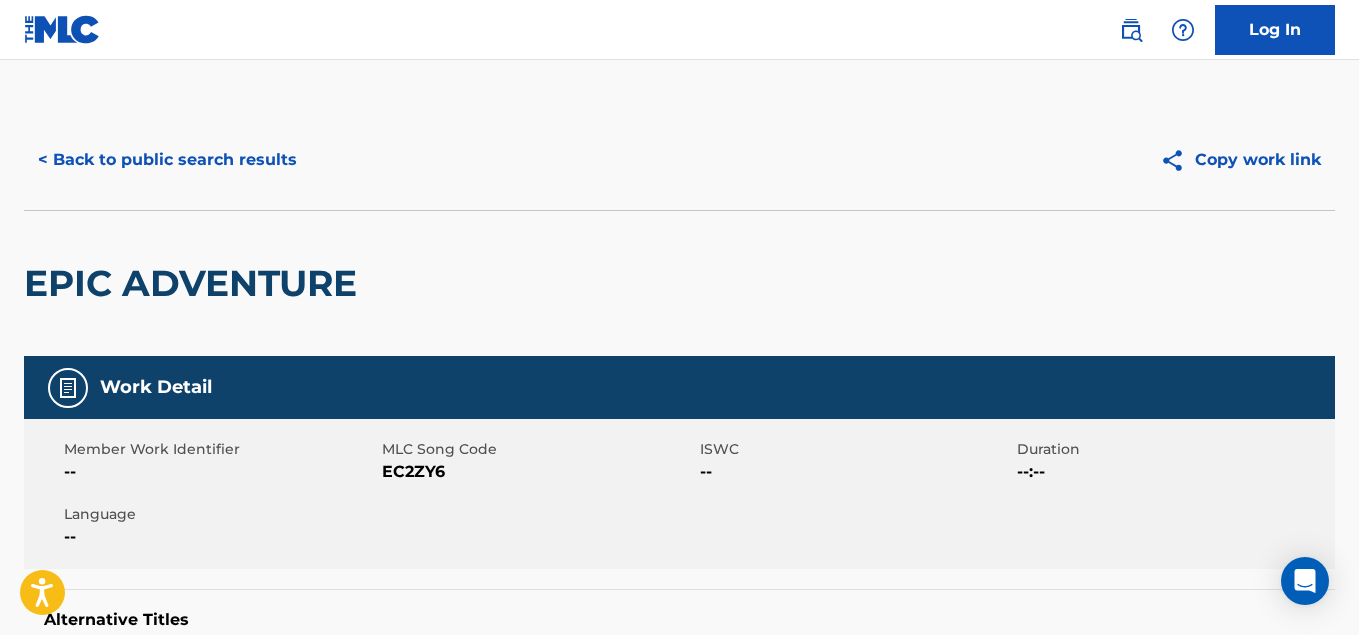 click at bounding box center (62, 29) 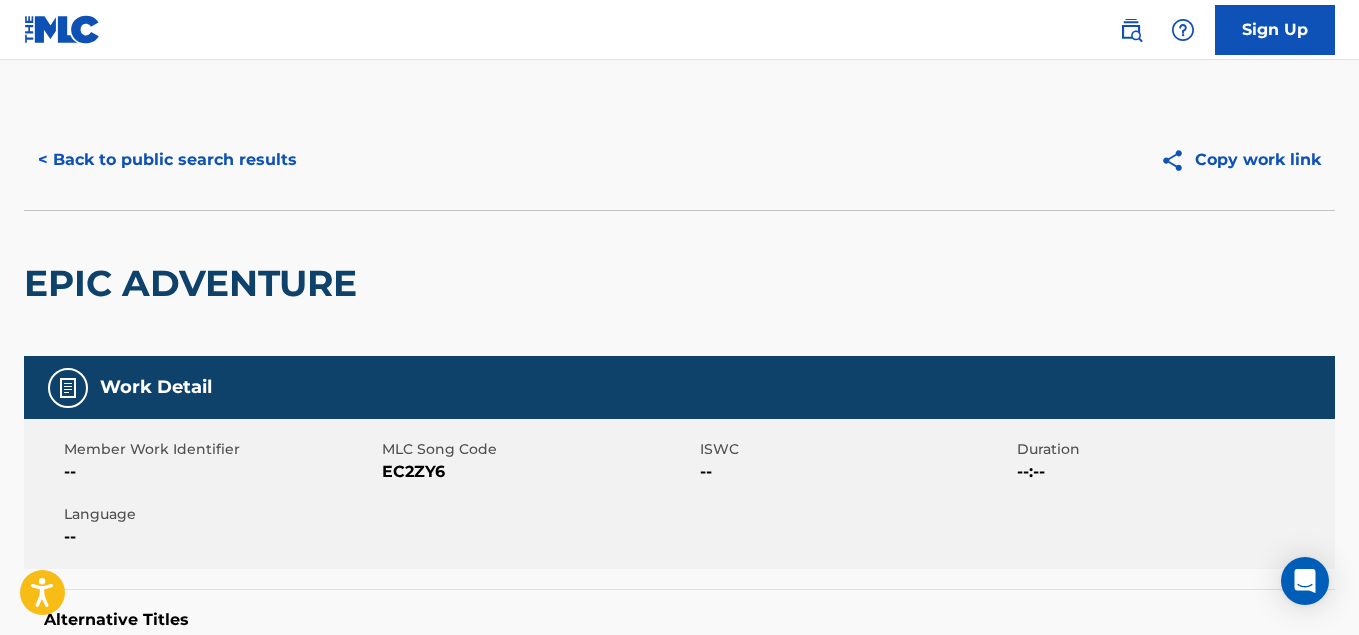 click at bounding box center (1131, 30) 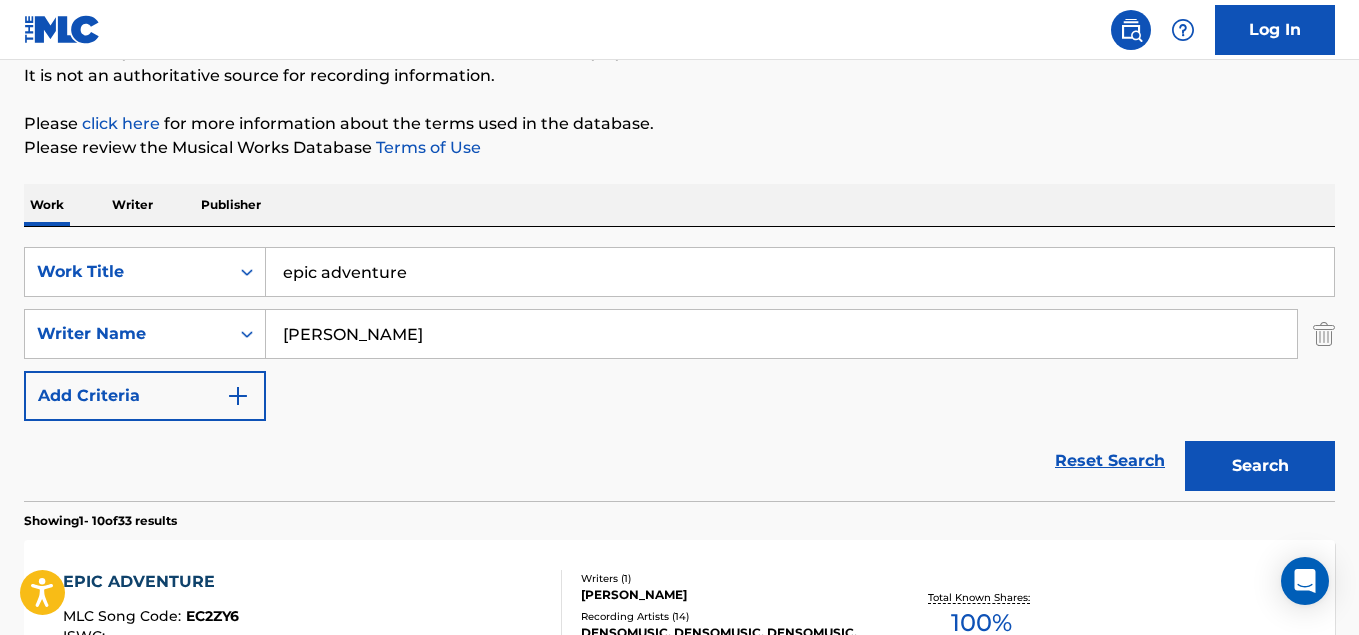 scroll, scrollTop: 200, scrollLeft: 0, axis: vertical 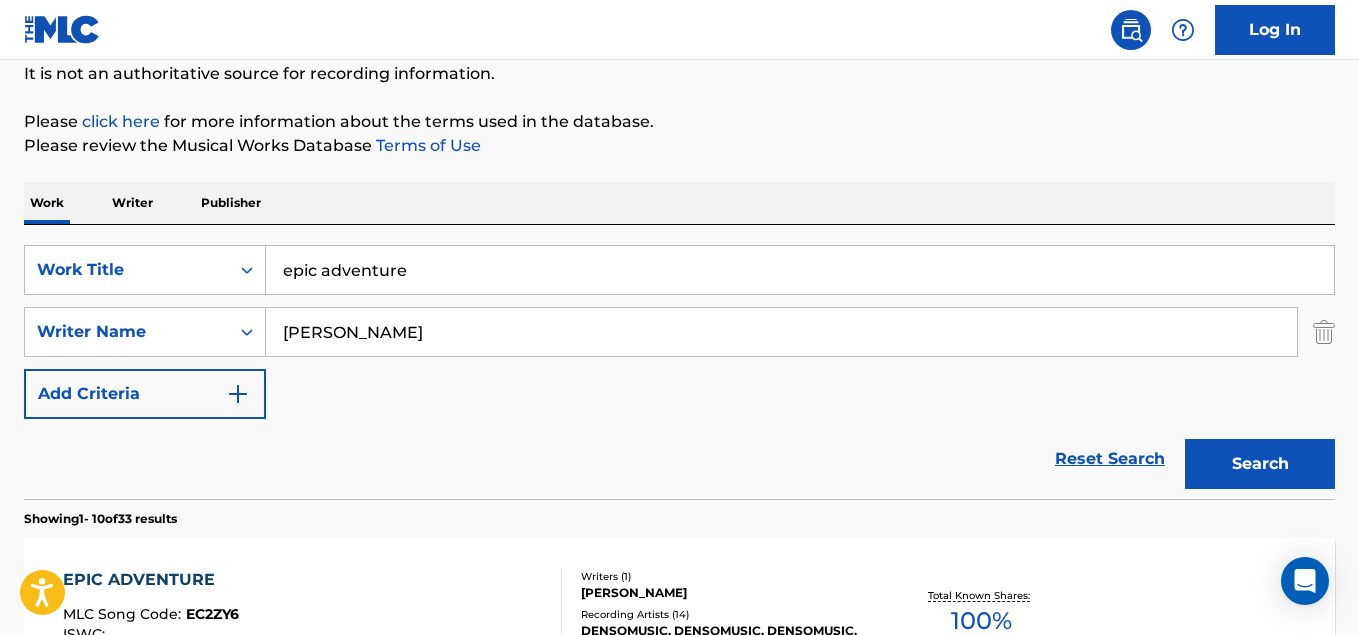 click on "epic adventure" at bounding box center (800, 270) 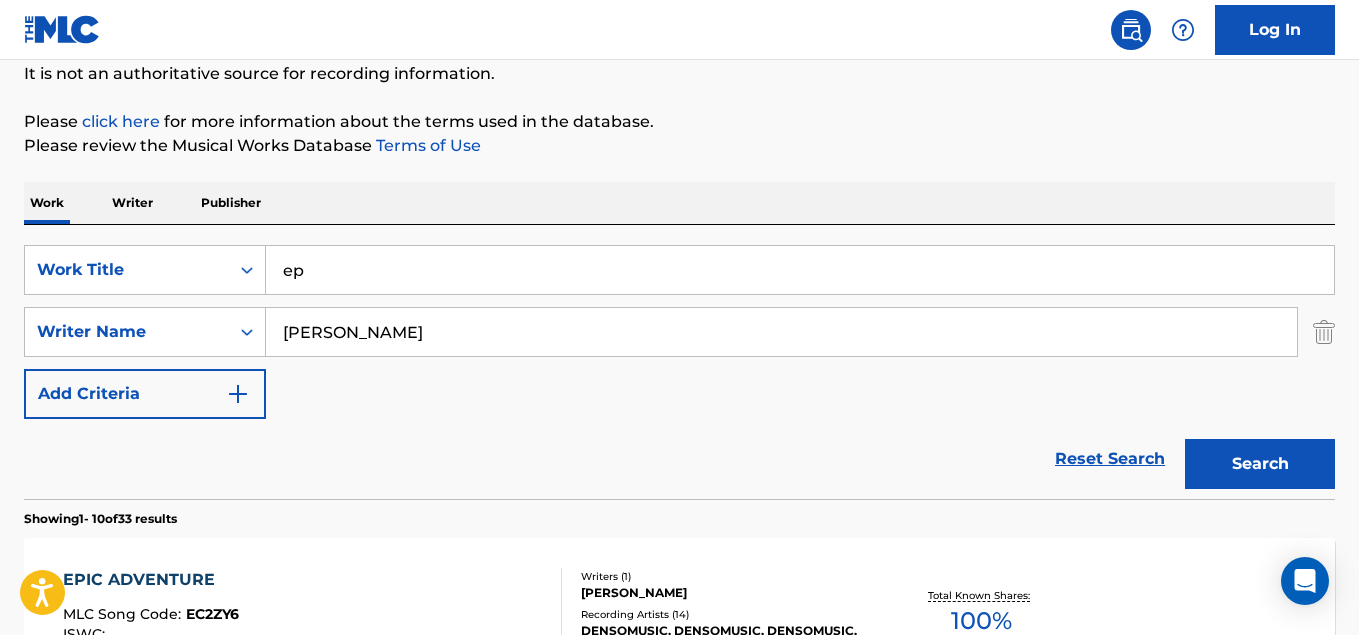 type on "e" 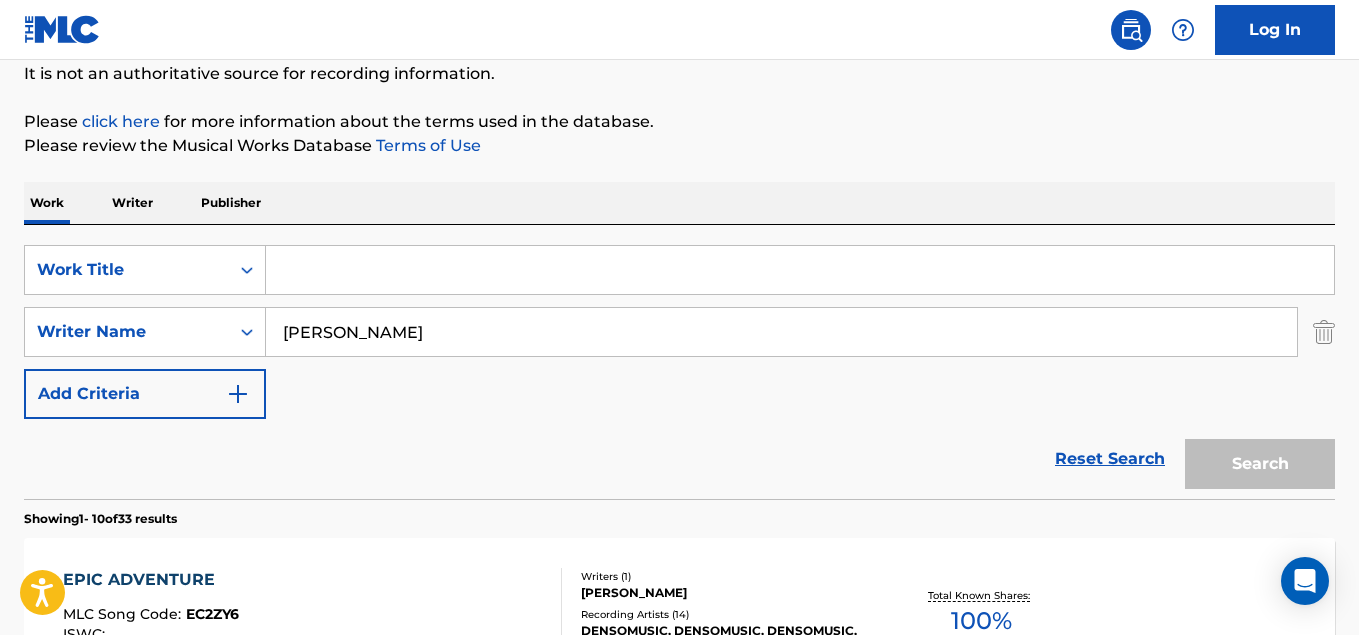 type 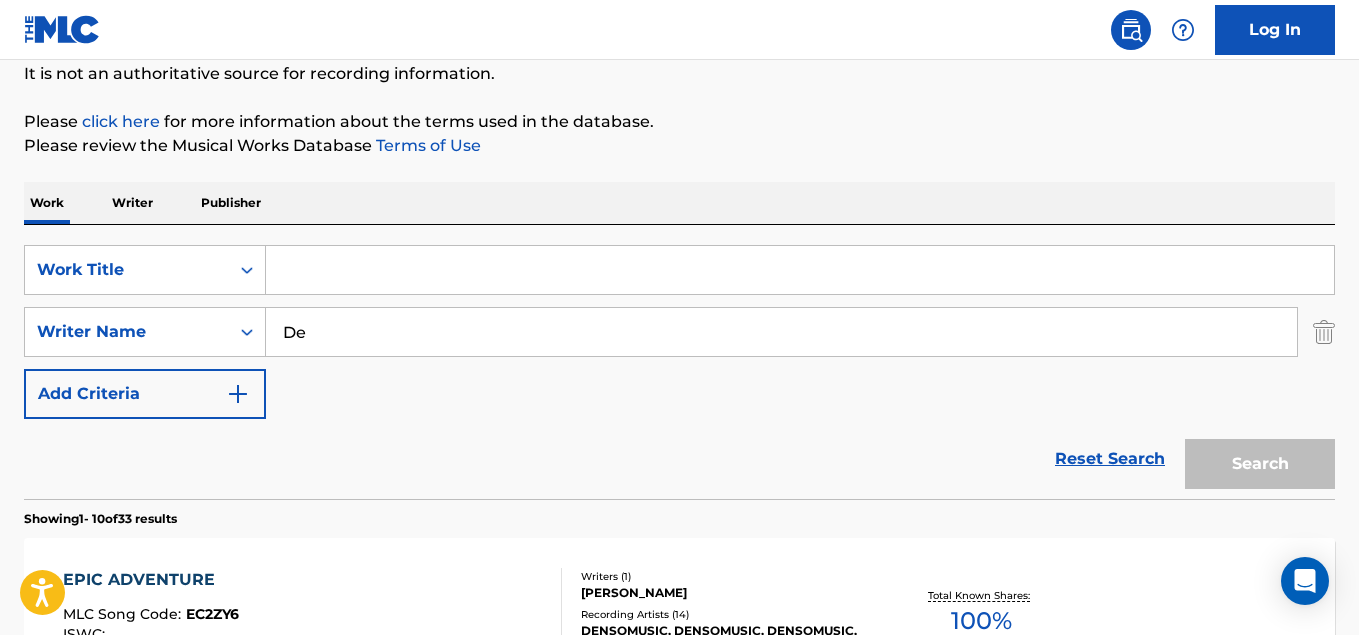 type on "D" 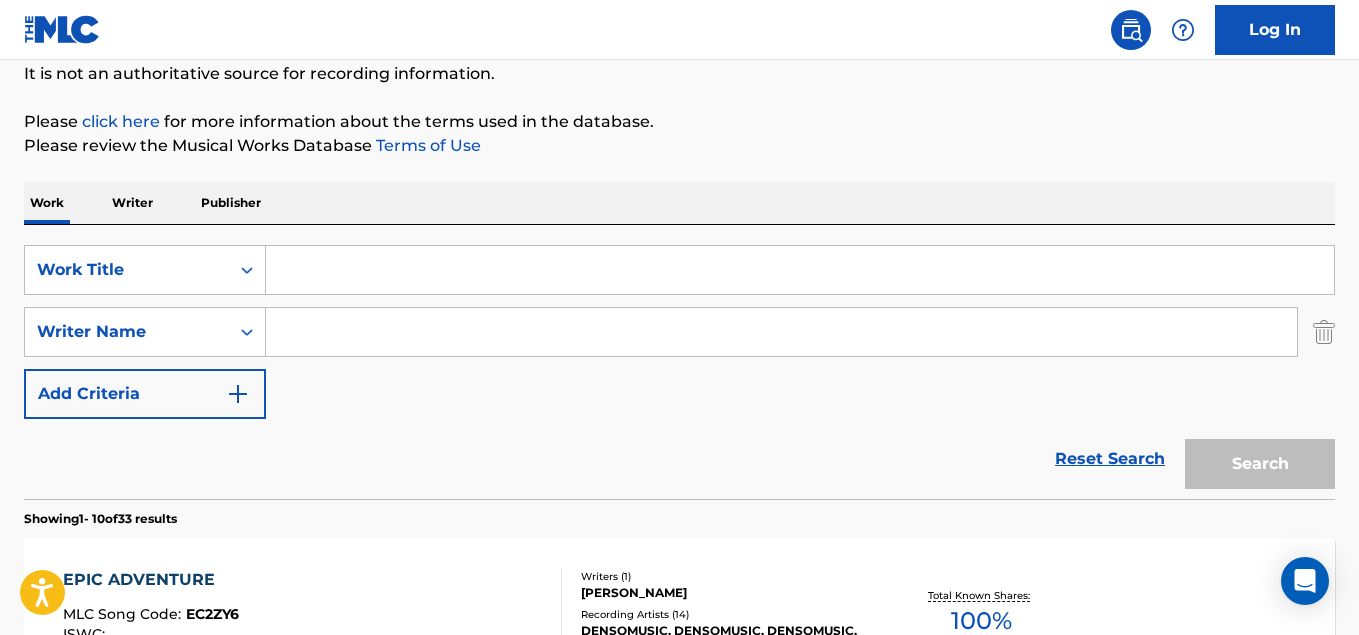 paste on "[PERSON_NAME]" 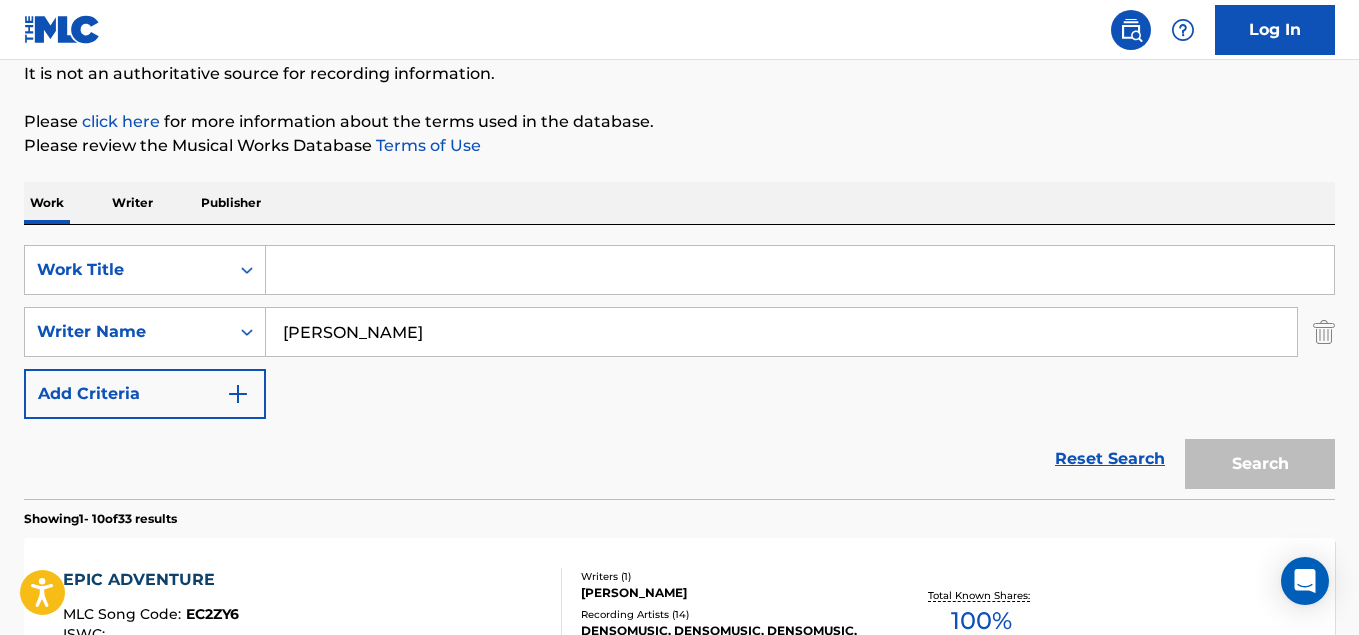 type on "[PERSON_NAME]" 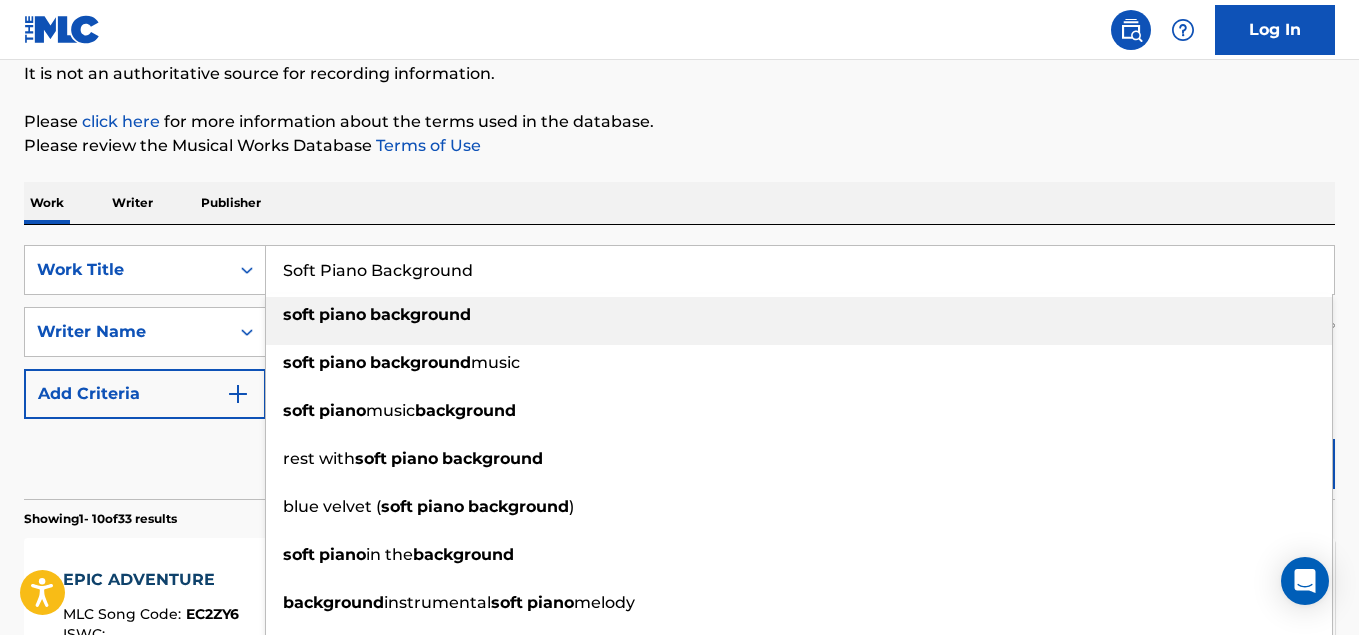 click on "background" at bounding box center [420, 314] 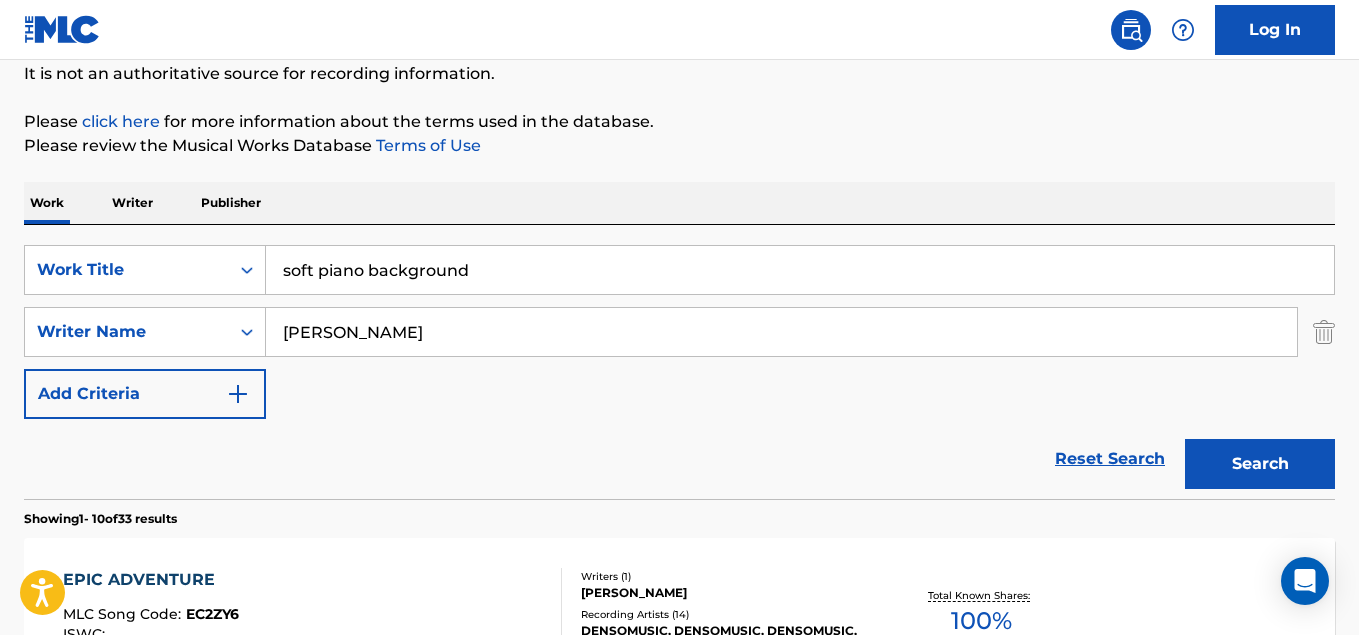 click on "Search" at bounding box center [1260, 464] 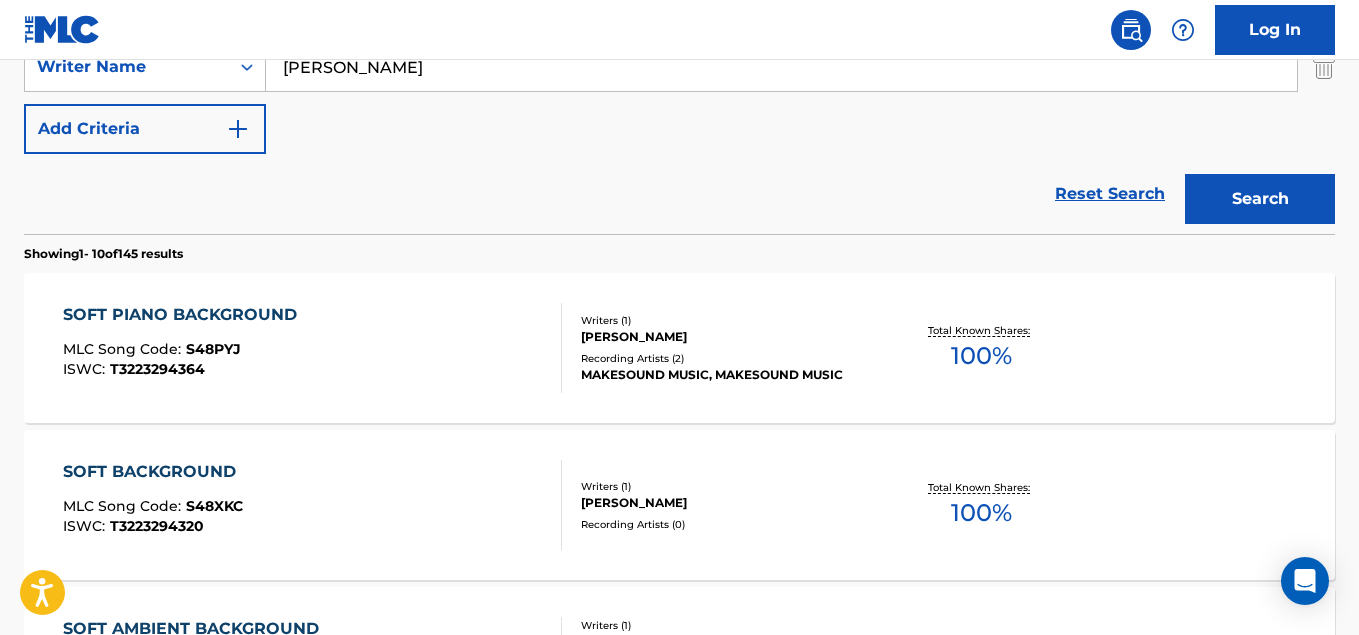scroll, scrollTop: 500, scrollLeft: 0, axis: vertical 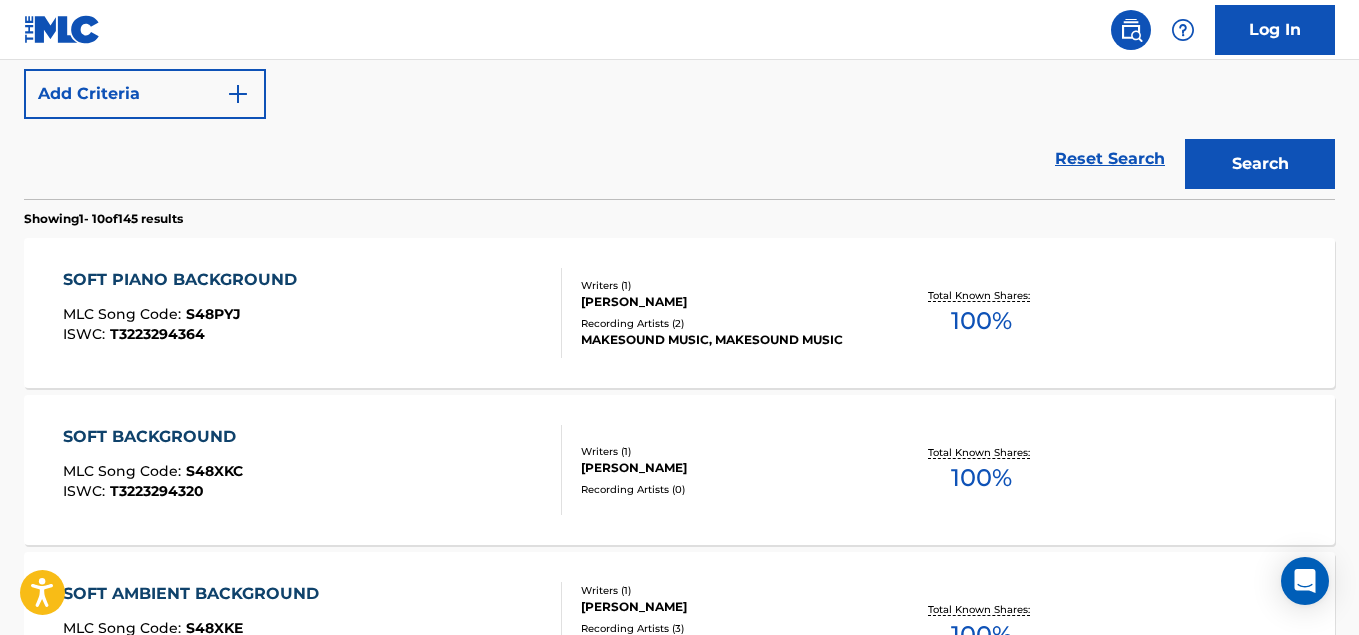 click on "[PERSON_NAME]" at bounding box center [727, 302] 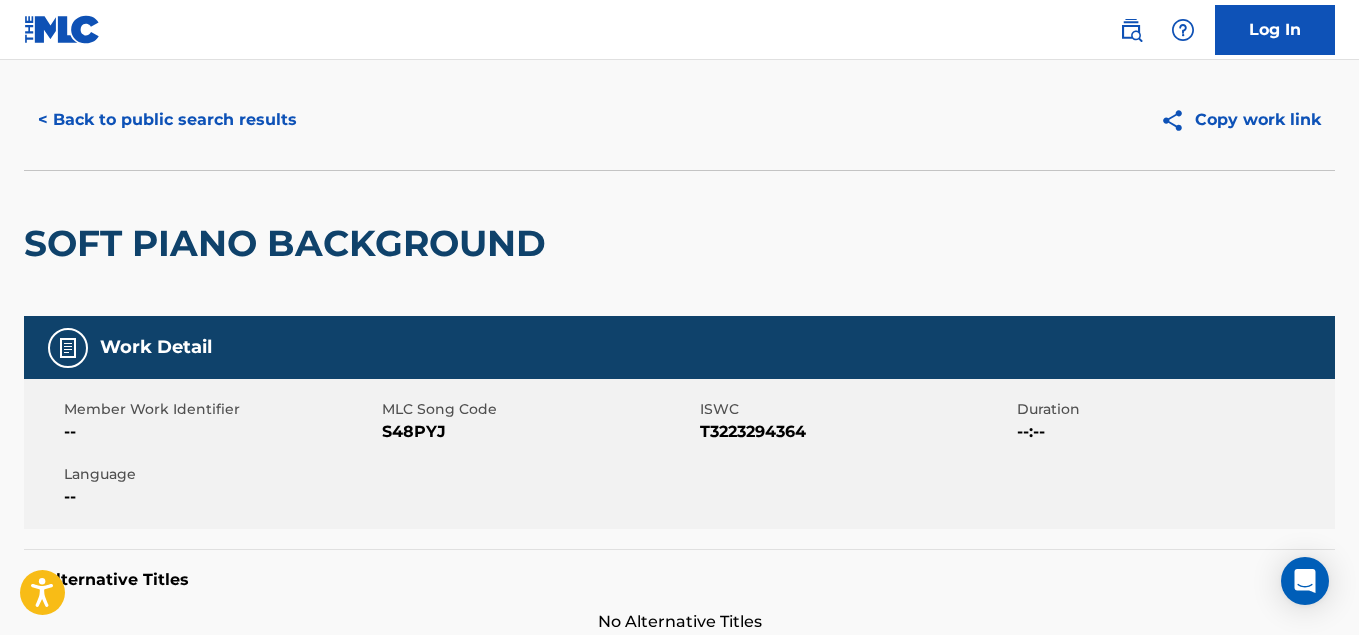 scroll, scrollTop: 0, scrollLeft: 0, axis: both 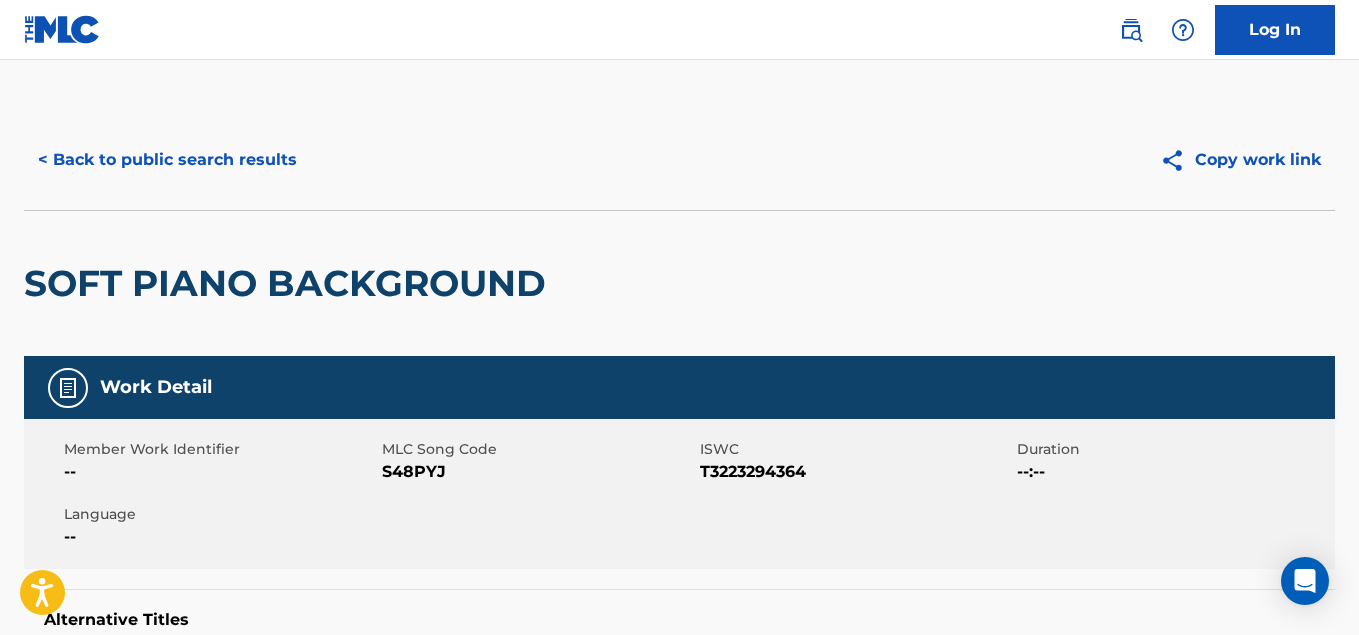 click at bounding box center [1131, 30] 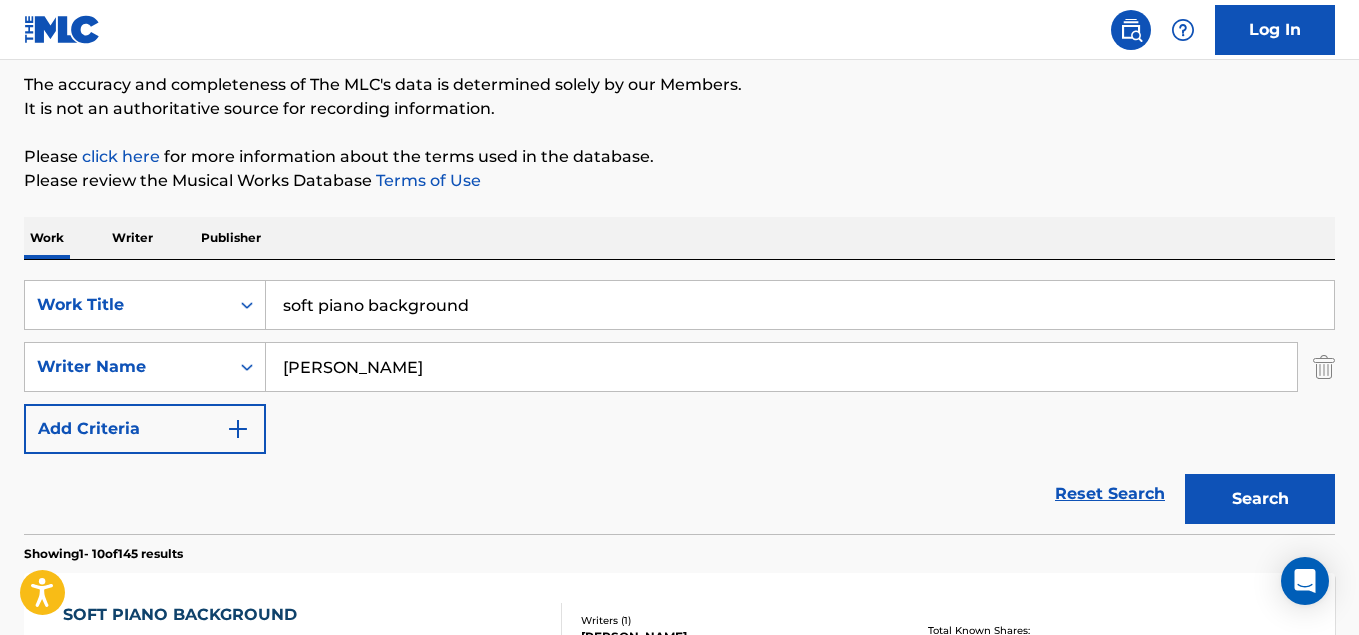scroll, scrollTop: 200, scrollLeft: 0, axis: vertical 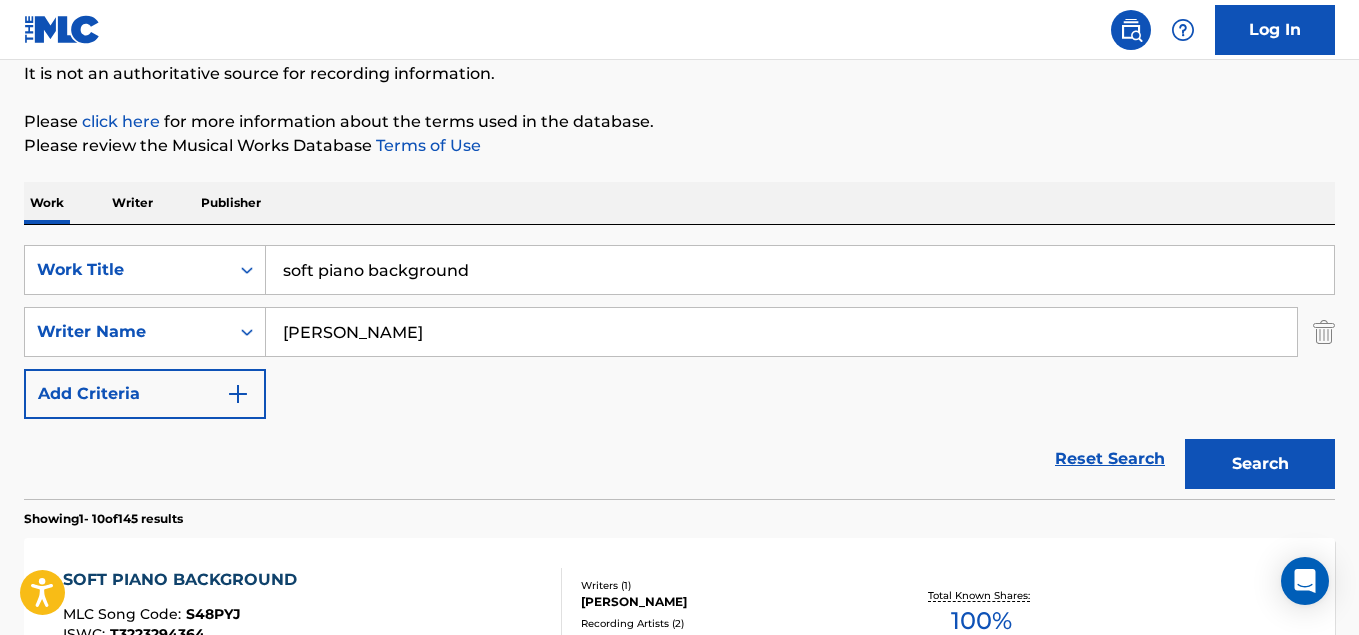 click on "[PERSON_NAME]" at bounding box center (781, 332) 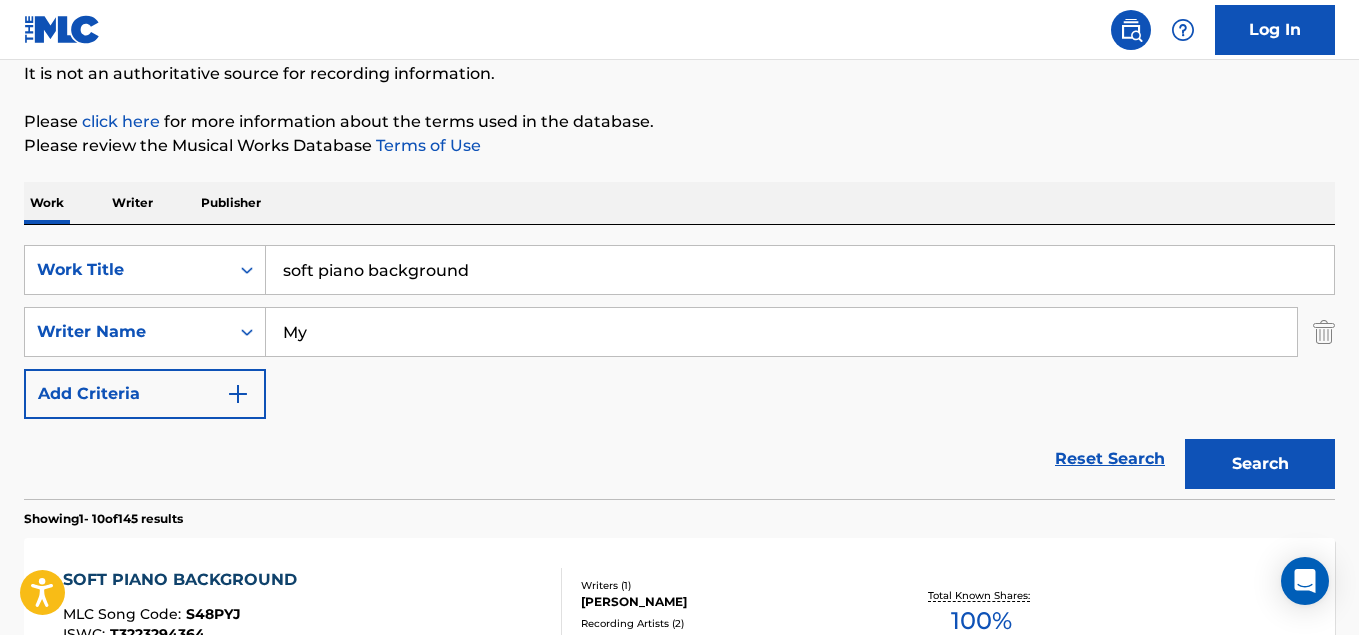 type on "M" 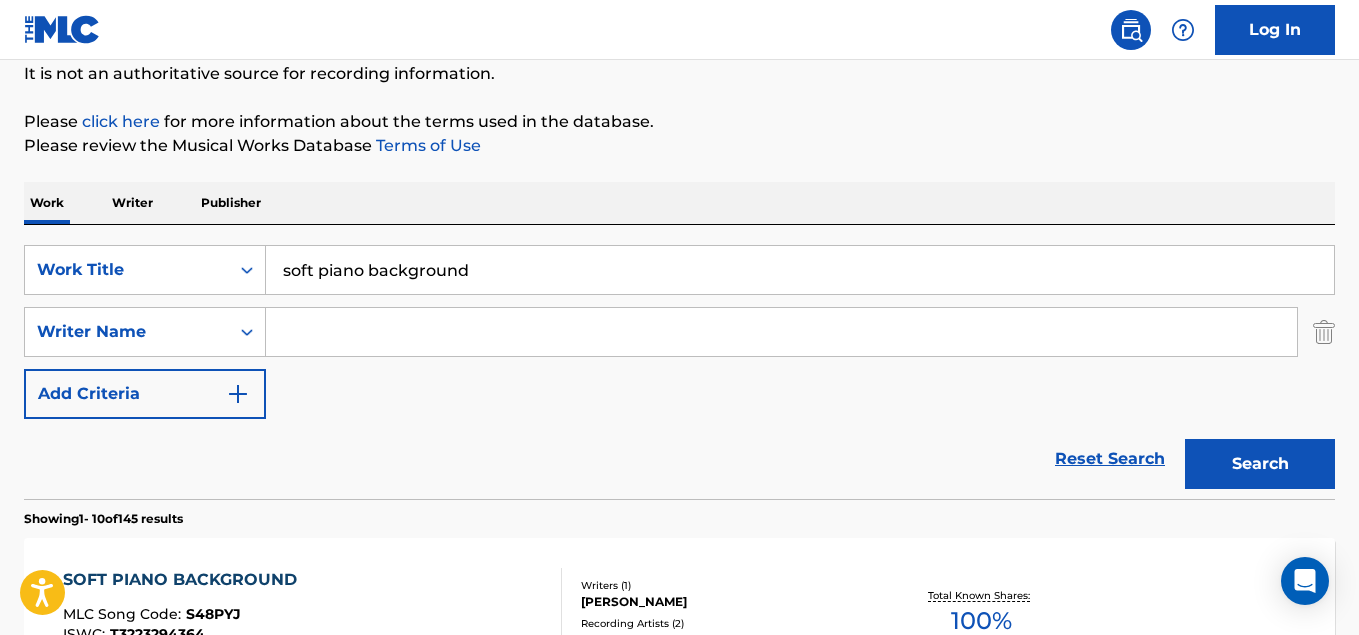 paste on "[PERSON_NAME]" 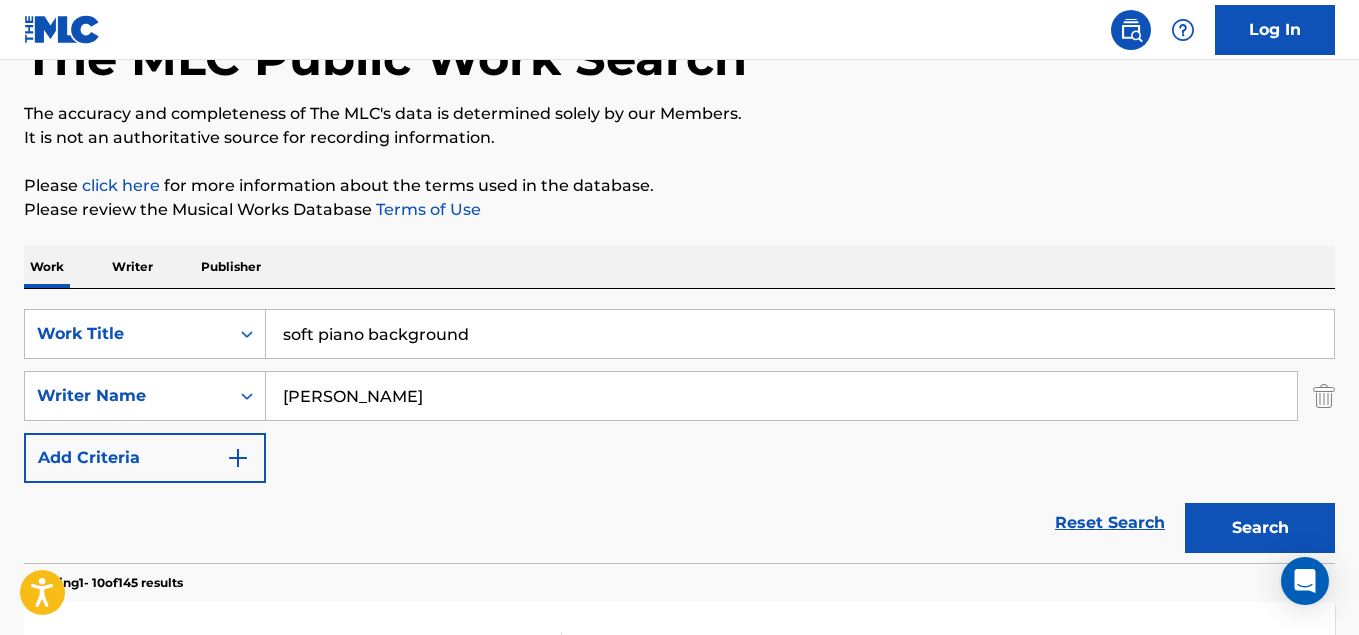 scroll, scrollTop: 100, scrollLeft: 0, axis: vertical 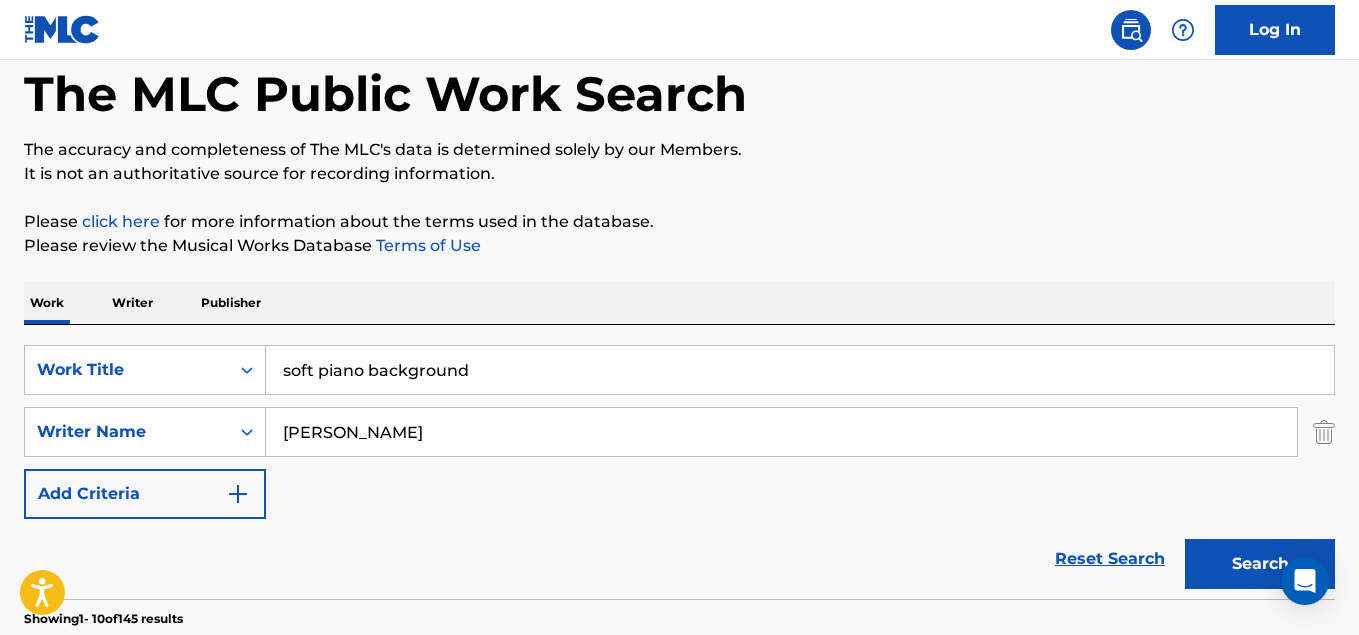 type on "[PERSON_NAME]" 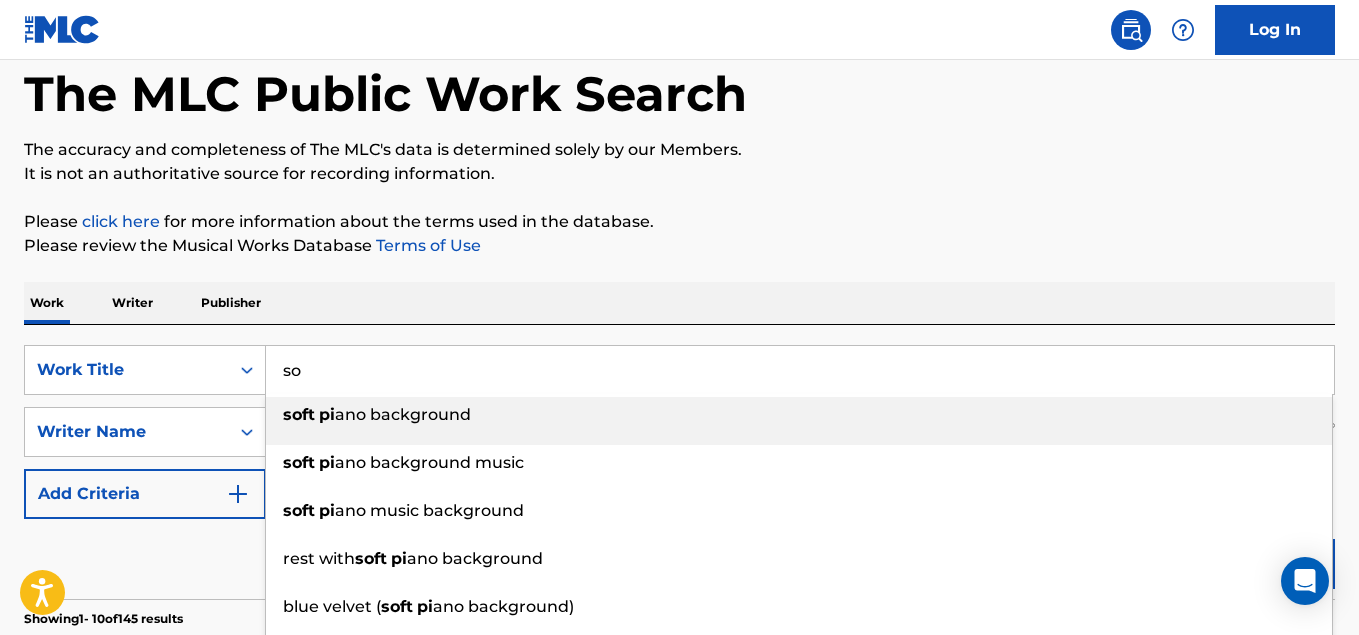 type on "s" 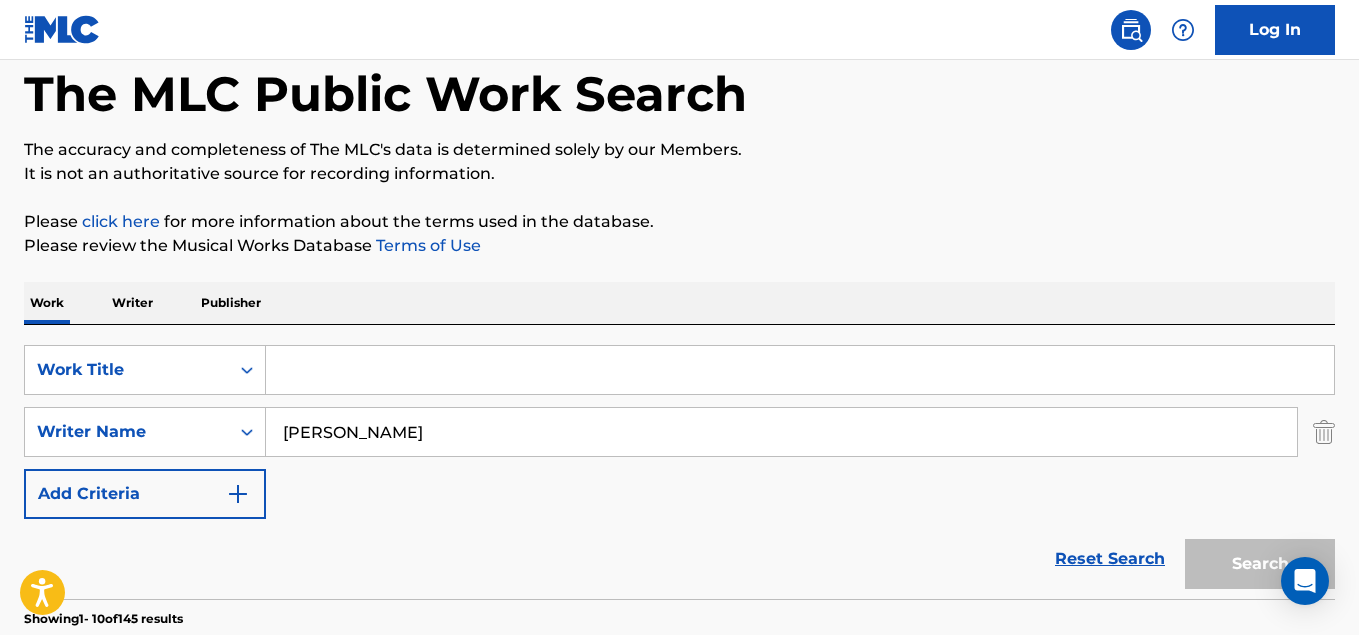 click at bounding box center (800, 370) 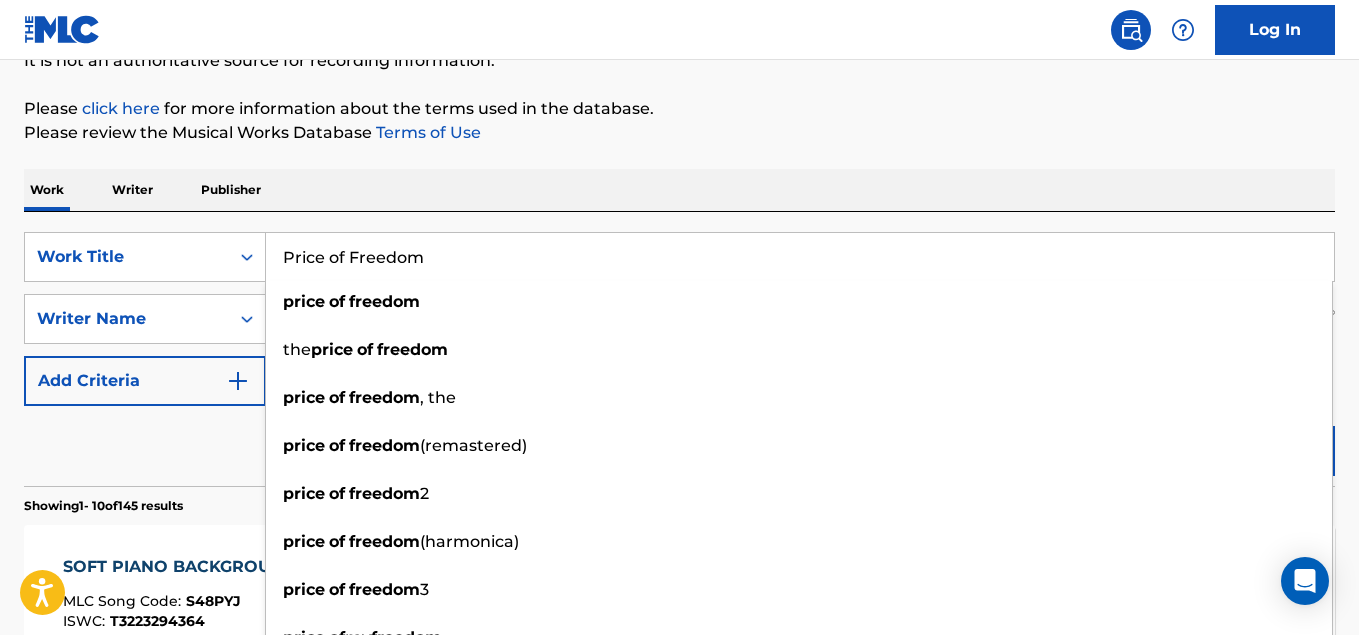 scroll, scrollTop: 229, scrollLeft: 0, axis: vertical 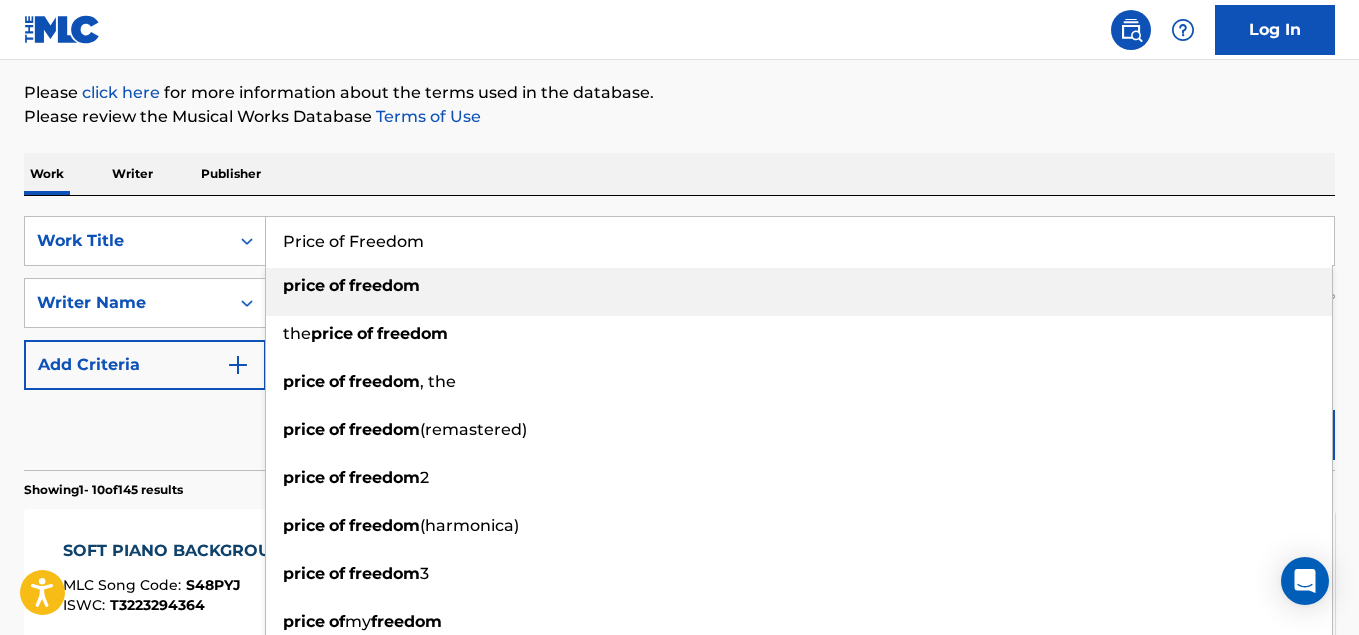 click on "freedom" at bounding box center [384, 285] 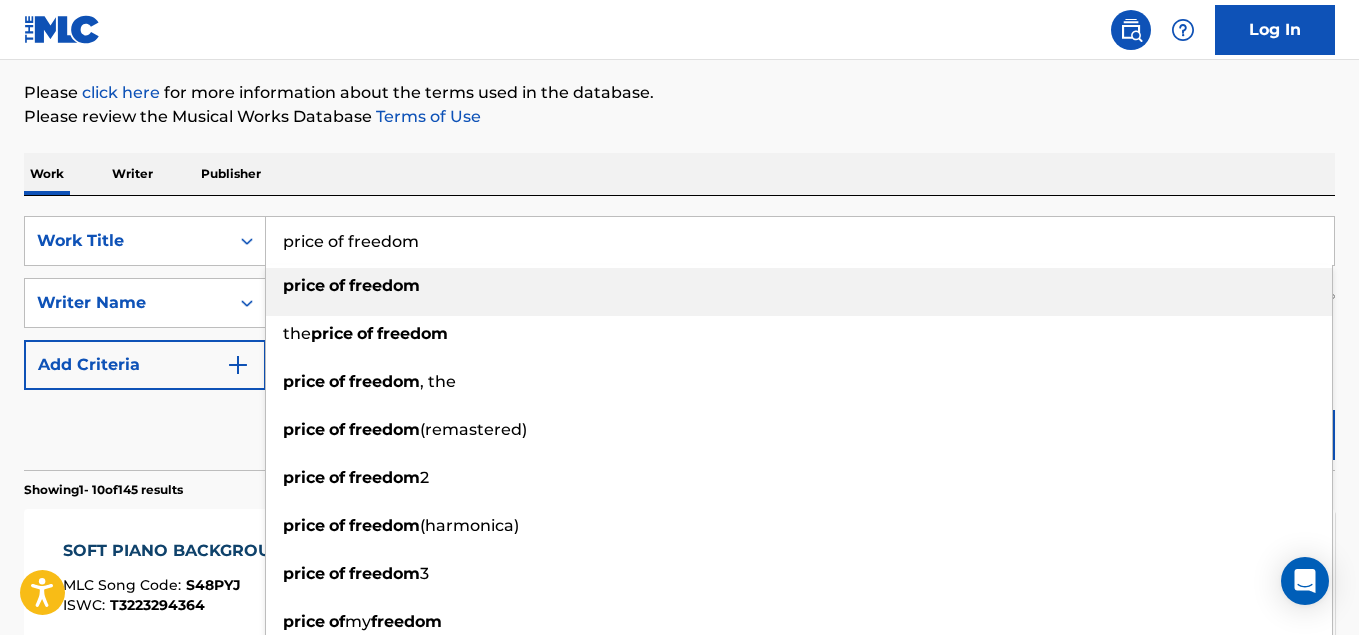click on "[PERSON_NAME]" at bounding box center [781, 303] 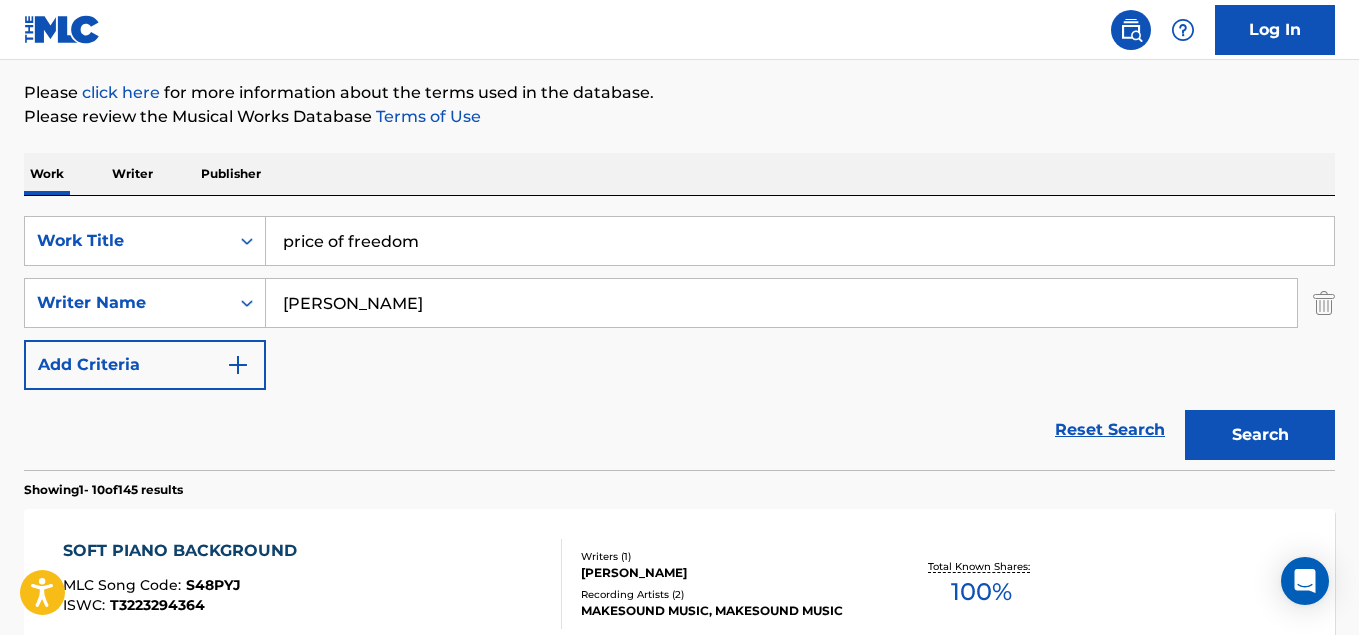 click on "Search" at bounding box center [1260, 435] 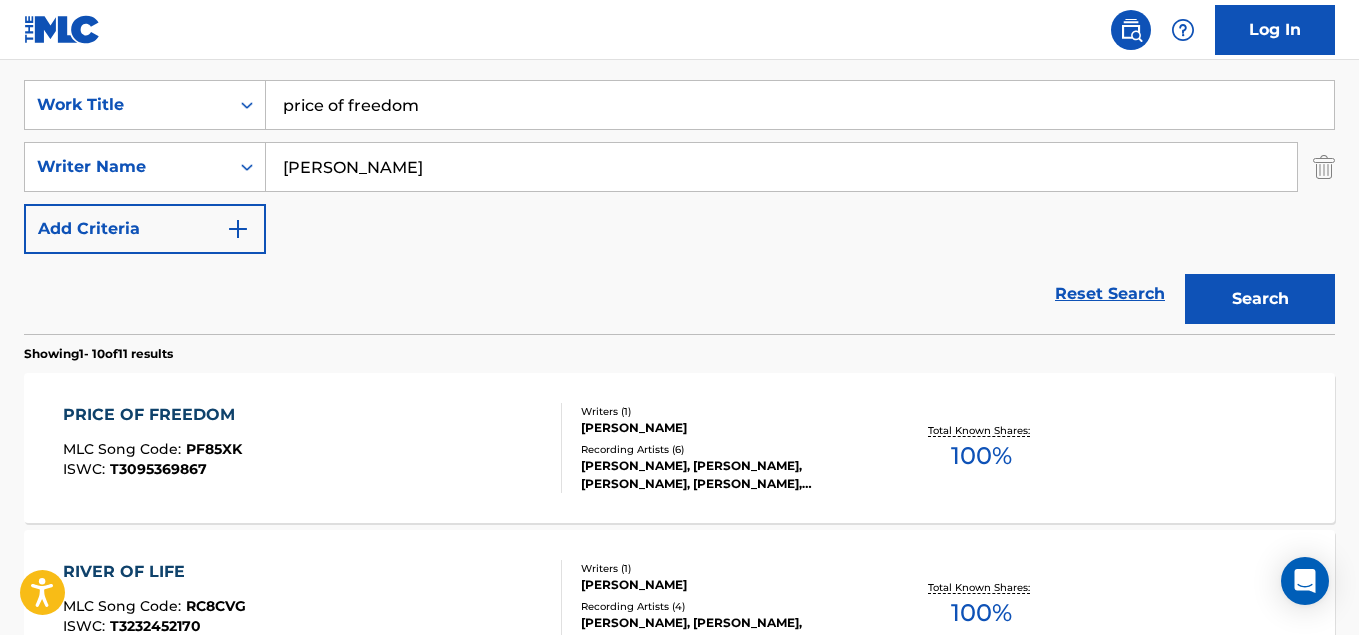 scroll, scrollTop: 429, scrollLeft: 0, axis: vertical 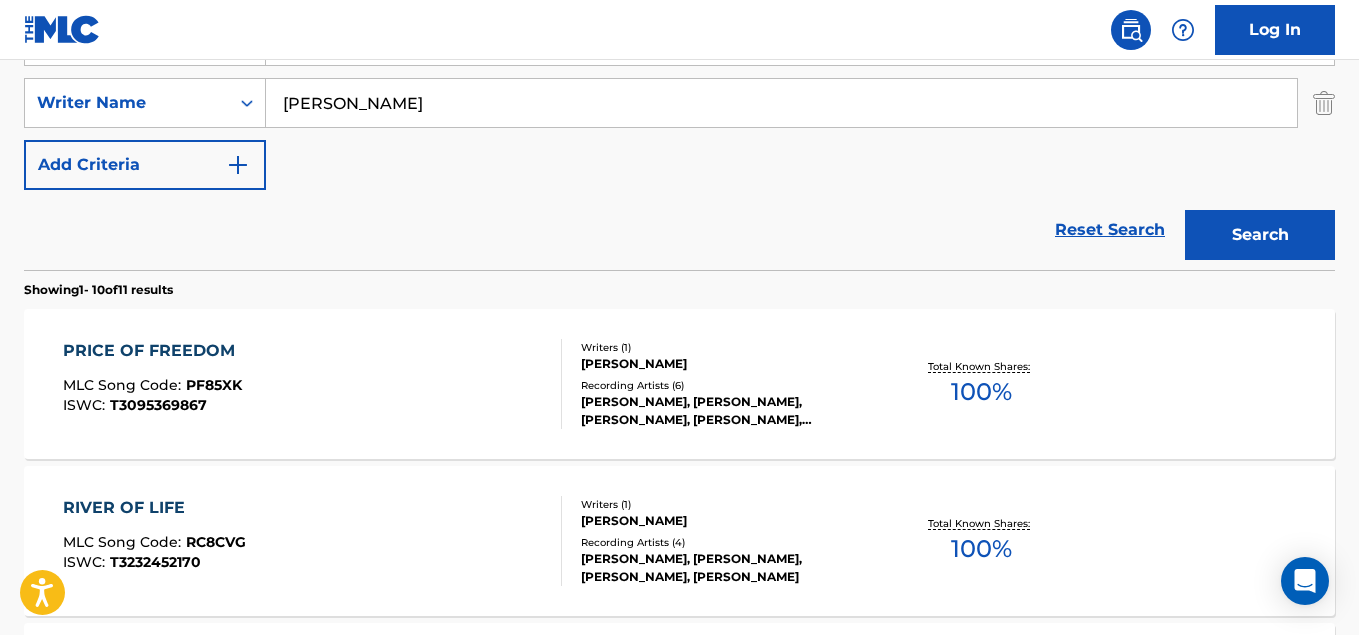 click on "PRICE OF FREEDOM MLC Song Code : PF85XK ISWC : T3095369867" at bounding box center [312, 384] 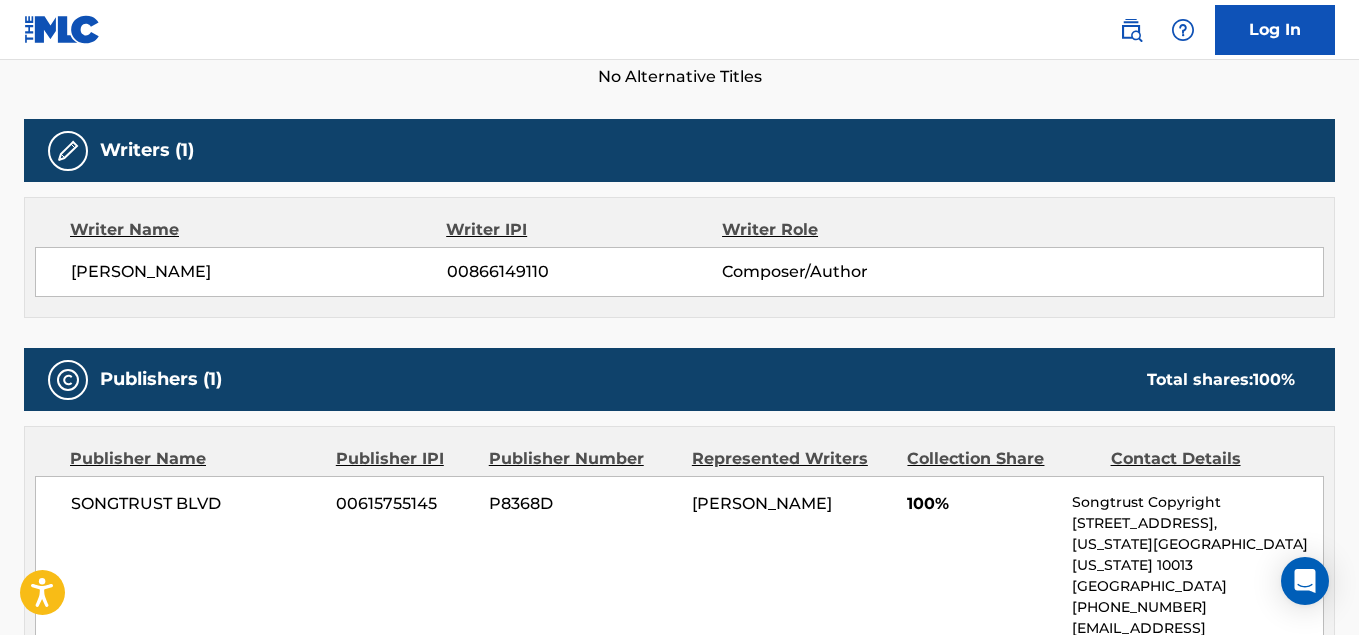 scroll, scrollTop: 600, scrollLeft: 0, axis: vertical 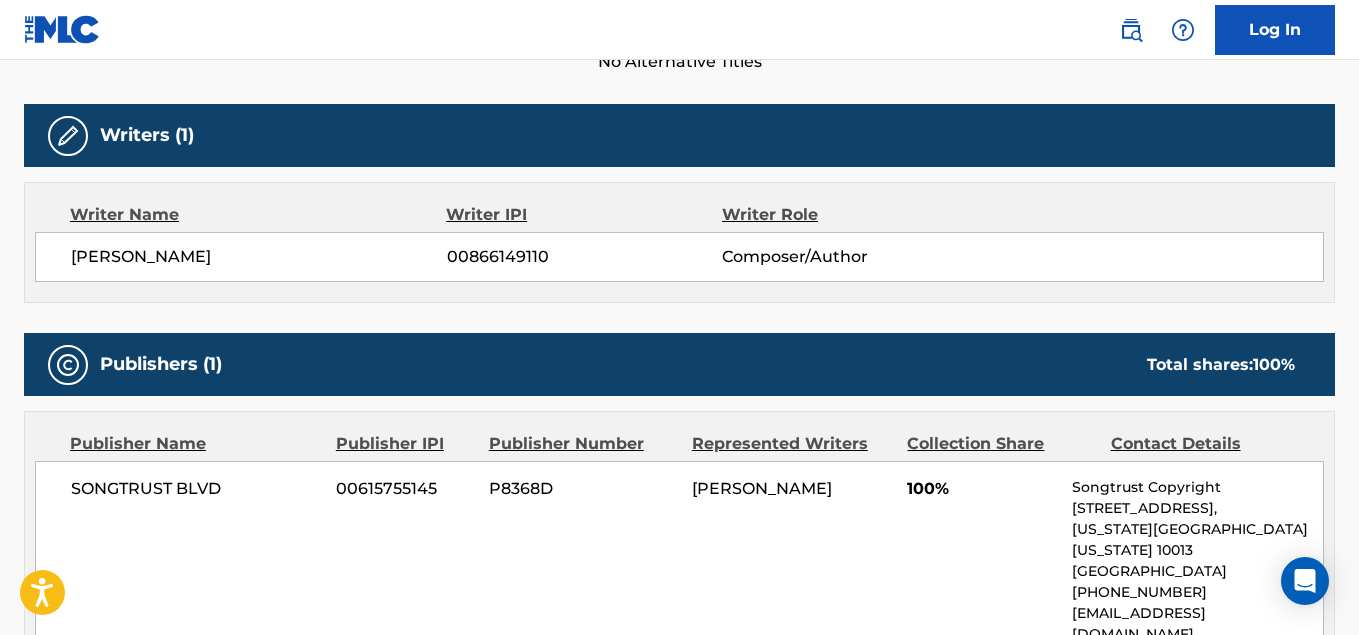 click at bounding box center [1131, 30] 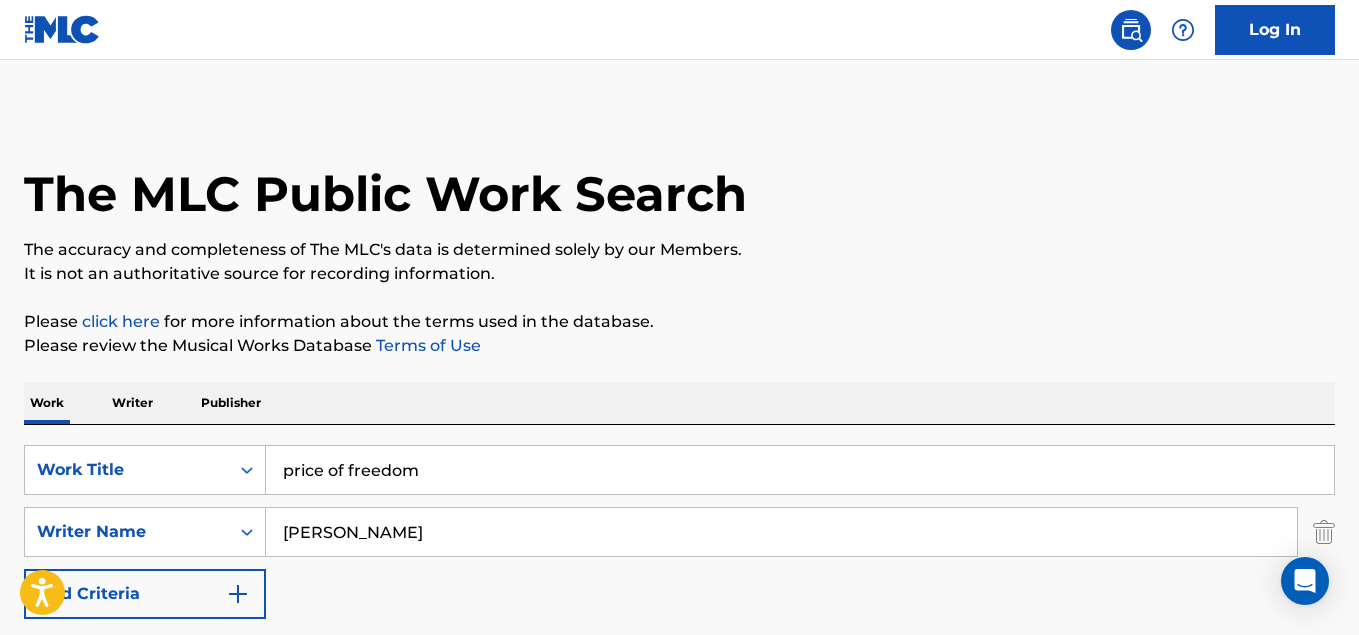scroll, scrollTop: 100, scrollLeft: 0, axis: vertical 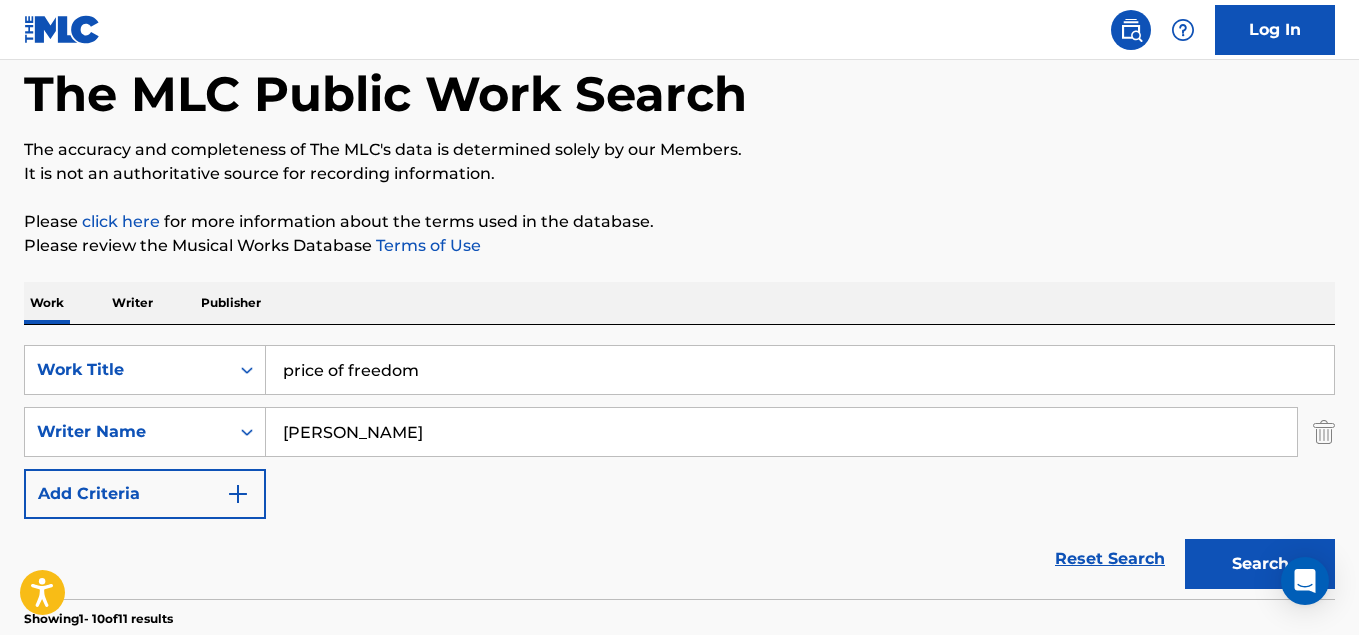 click on "price of freedom" at bounding box center [800, 370] 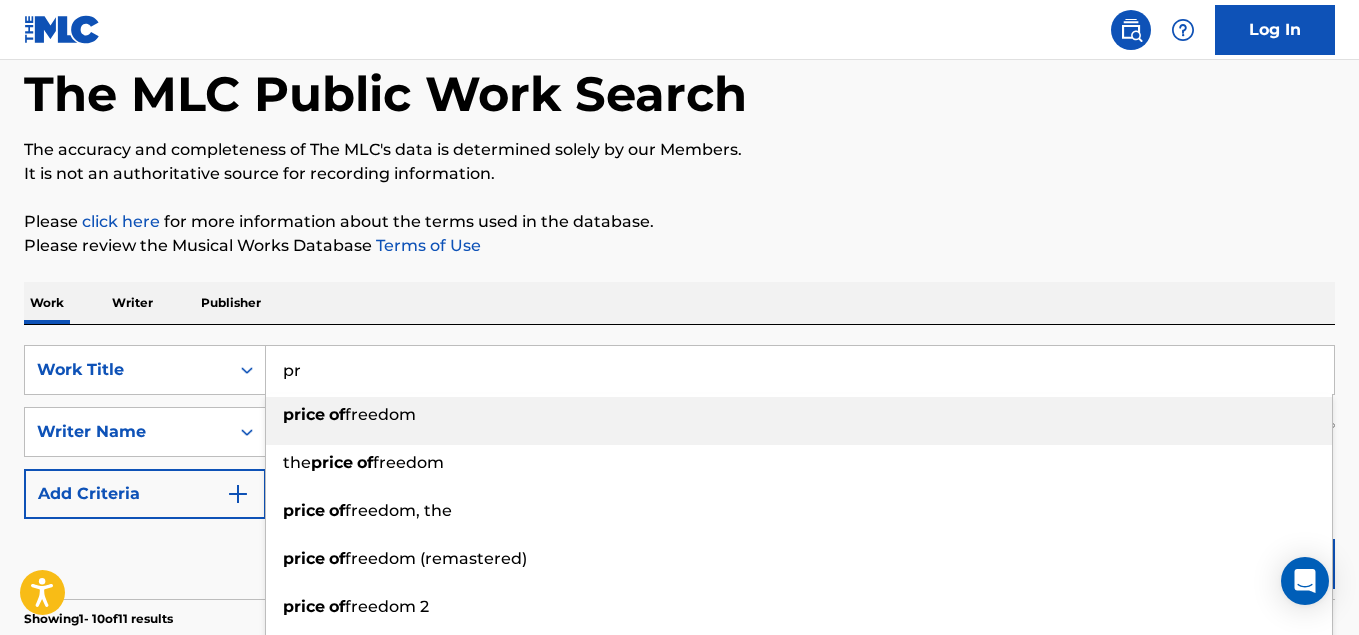 type on "p" 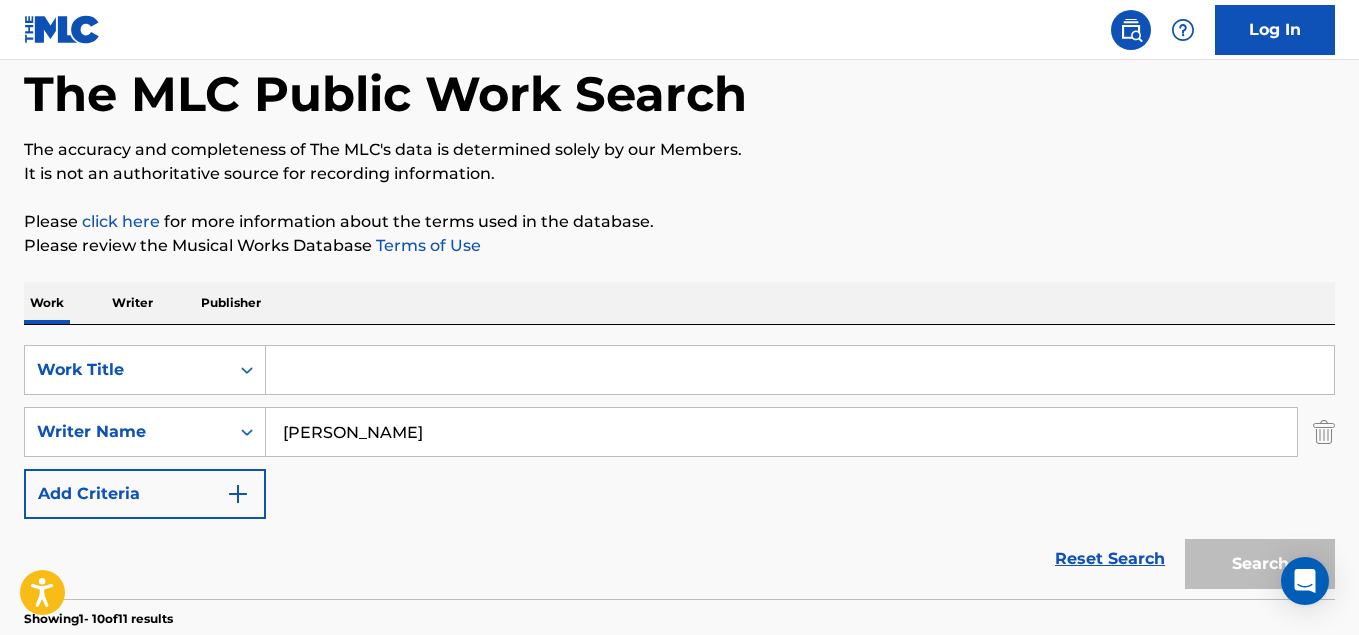 paste on "Funny Song" 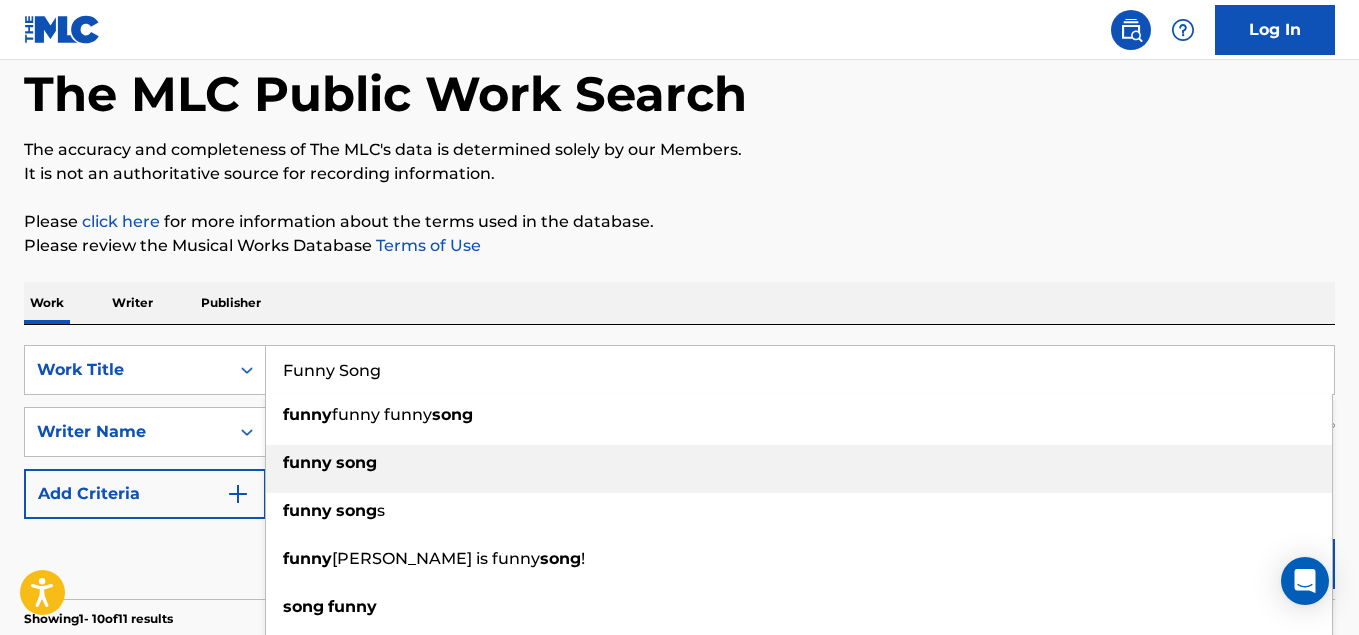 click on "song" at bounding box center (356, 462) 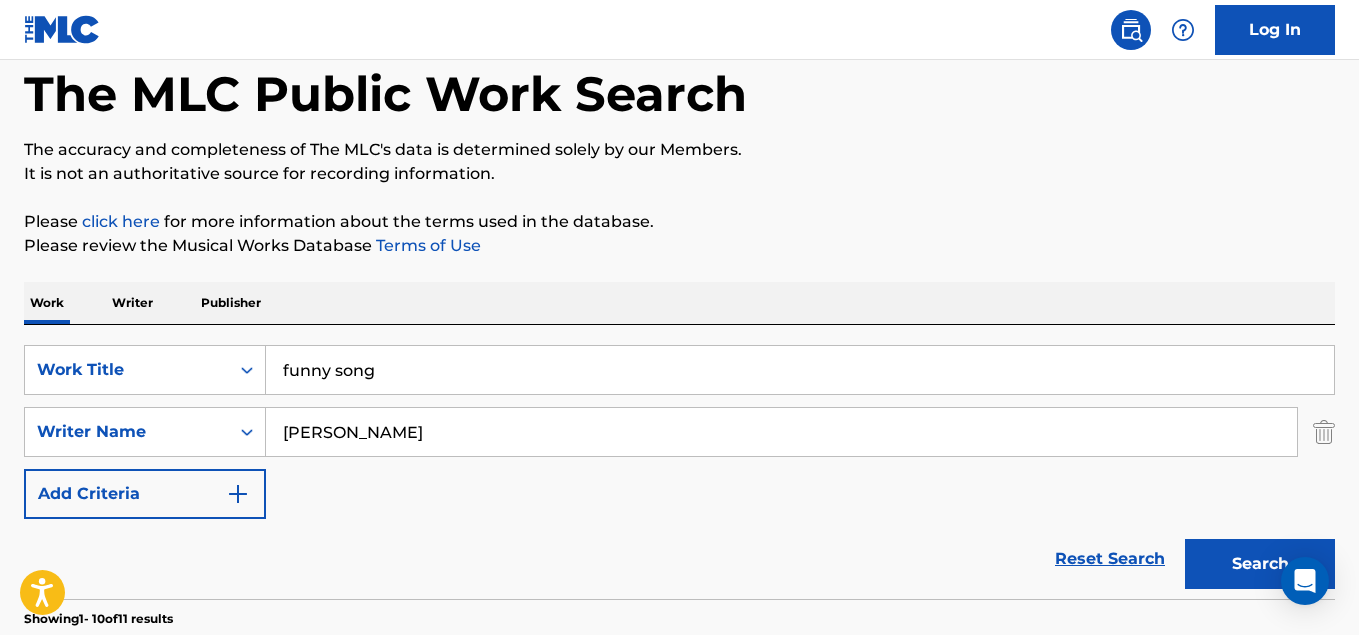 click on "[PERSON_NAME]" at bounding box center (781, 432) 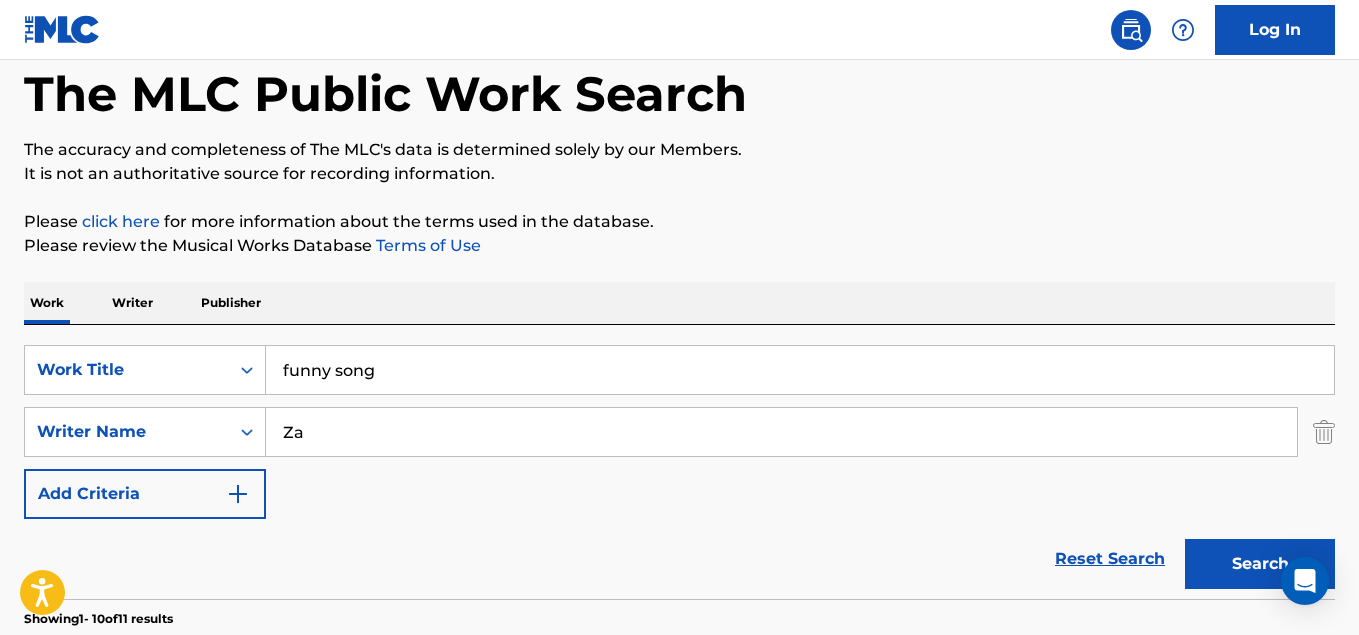 type on "Z" 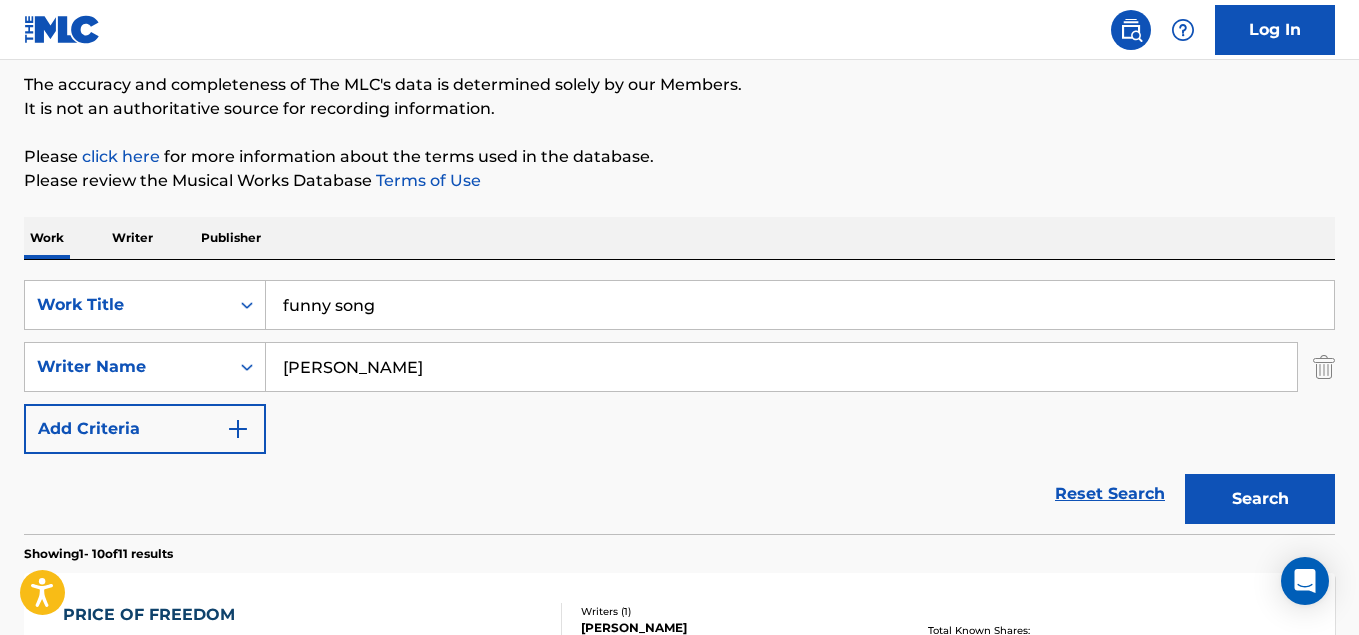 scroll, scrollTop: 200, scrollLeft: 0, axis: vertical 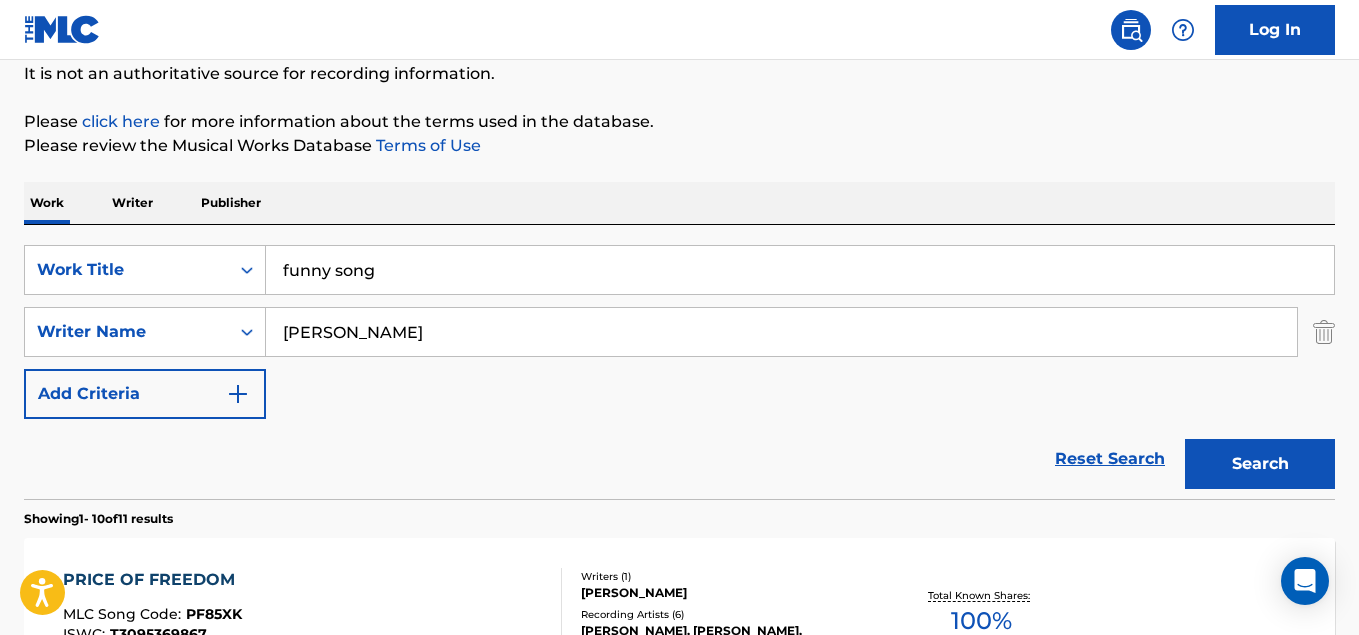 type on "[PERSON_NAME]" 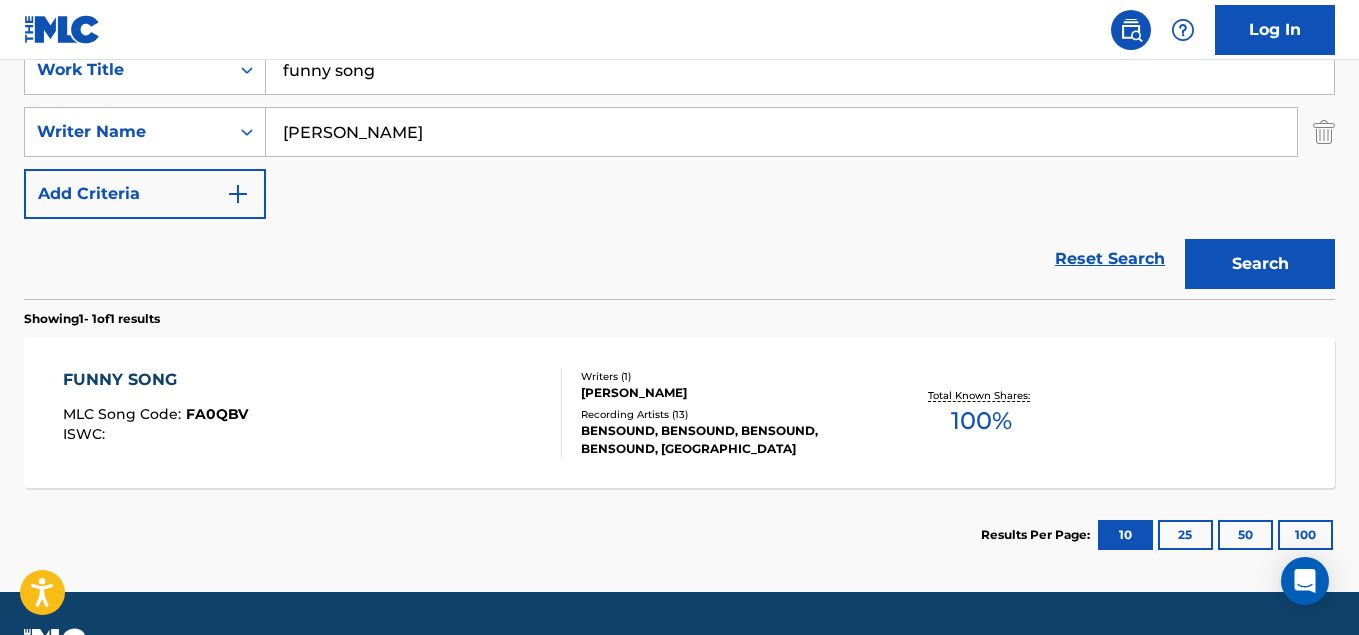 scroll, scrollTop: 453, scrollLeft: 0, axis: vertical 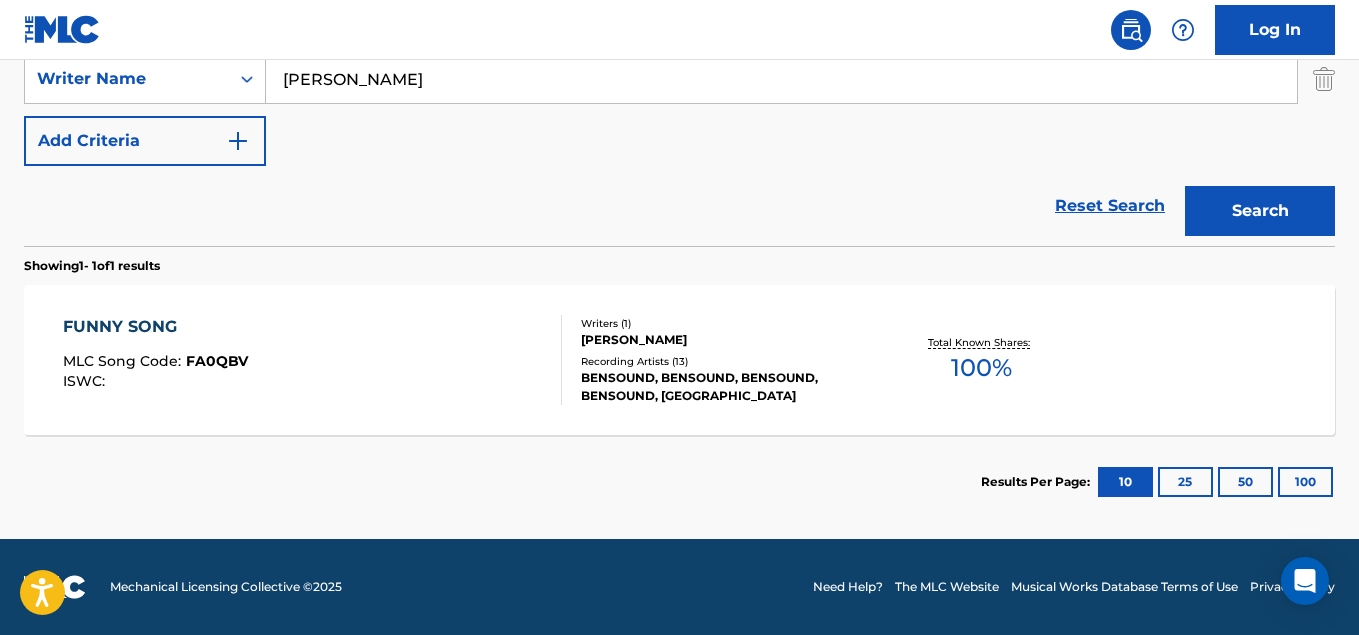 click on "Recording Artists ( 13 )" at bounding box center [727, 361] 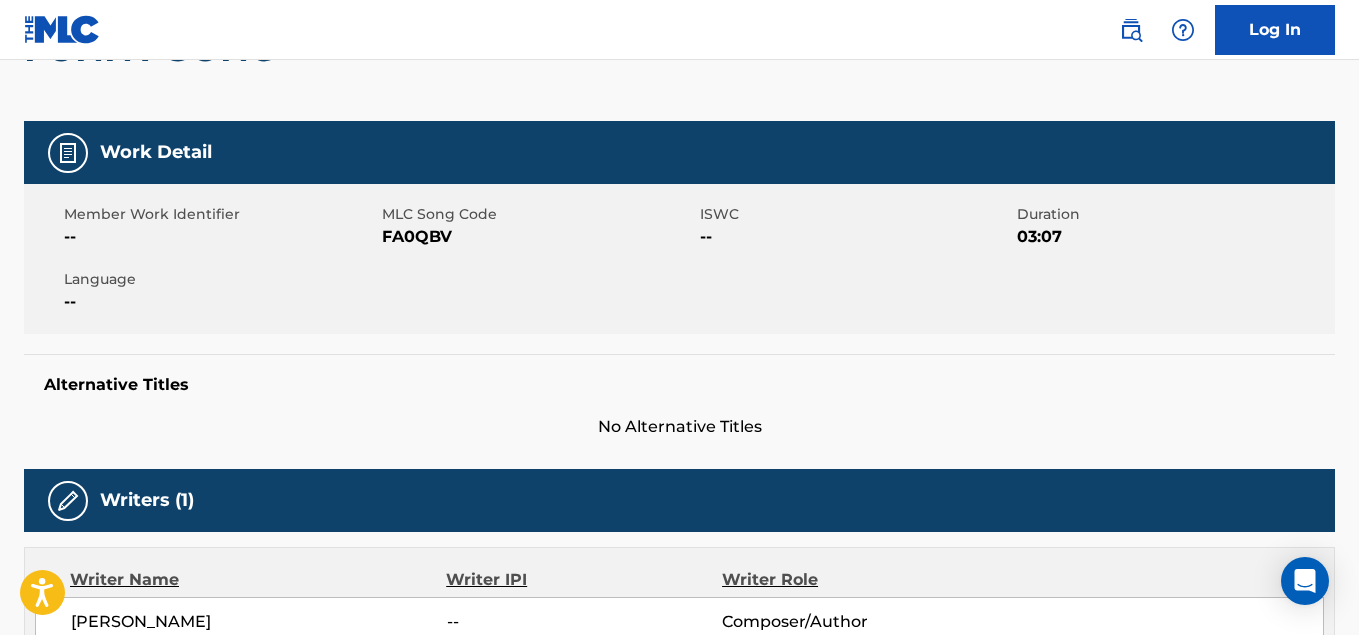 scroll, scrollTop: 200, scrollLeft: 0, axis: vertical 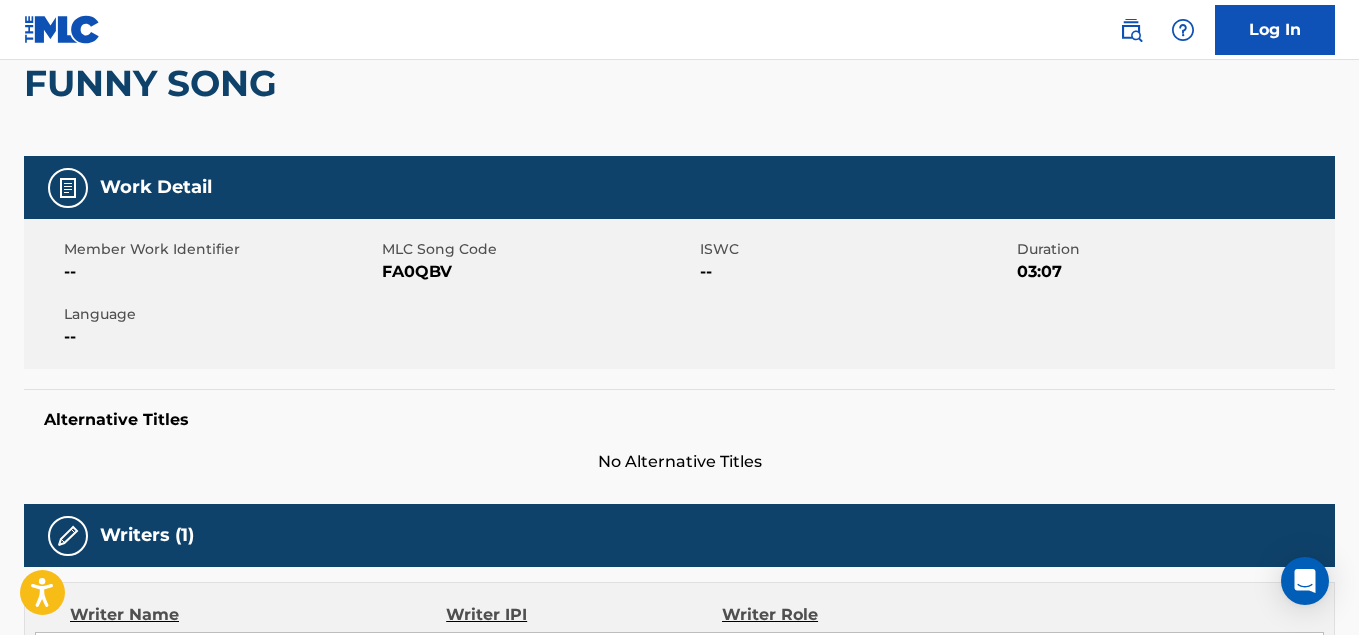 click at bounding box center [1131, 30] 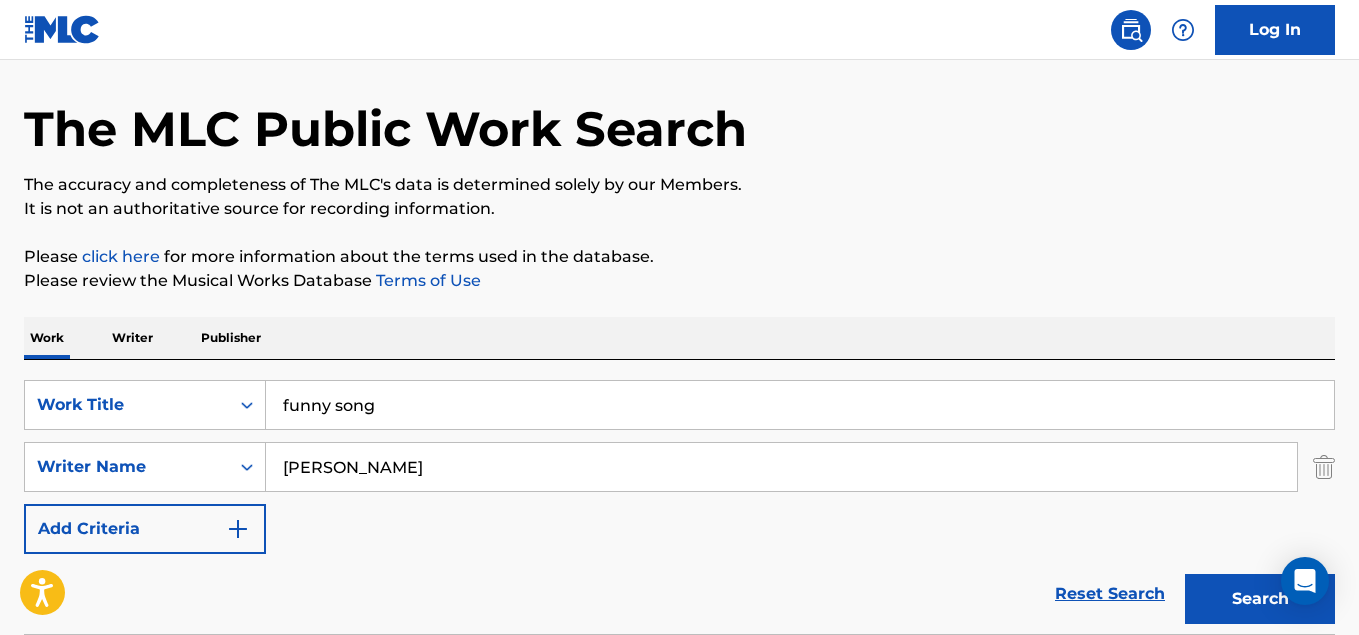 scroll, scrollTop: 100, scrollLeft: 0, axis: vertical 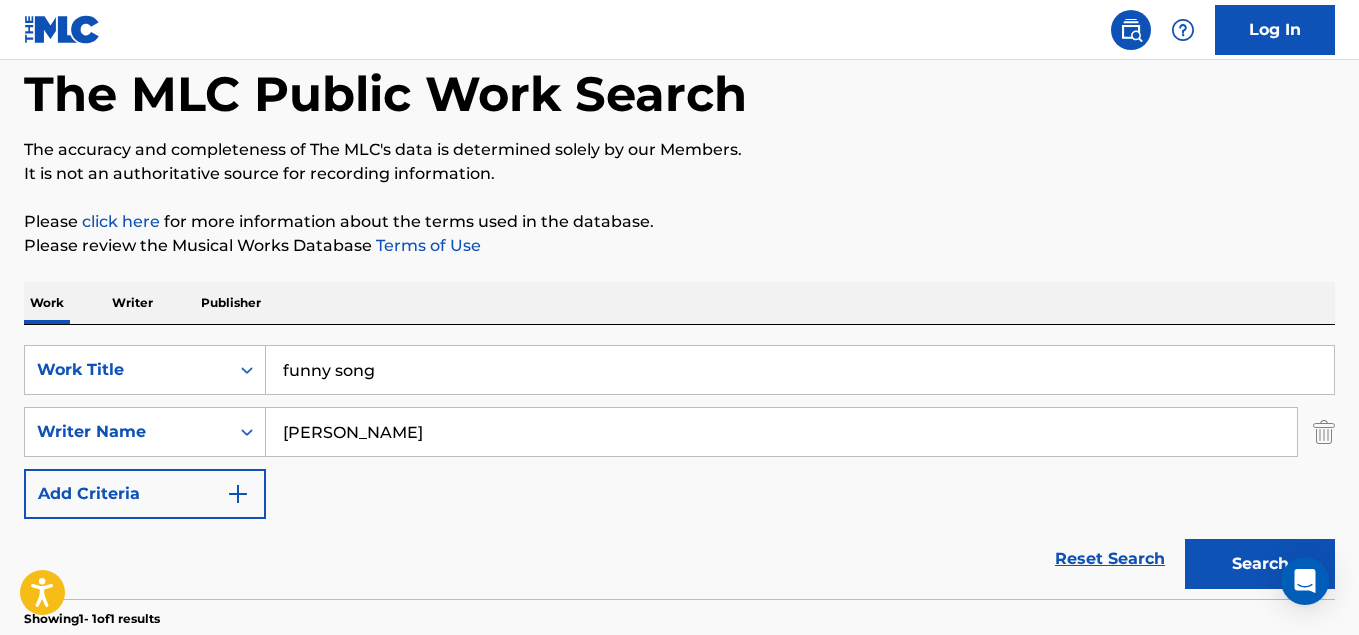 click on "funny song" at bounding box center (800, 370) 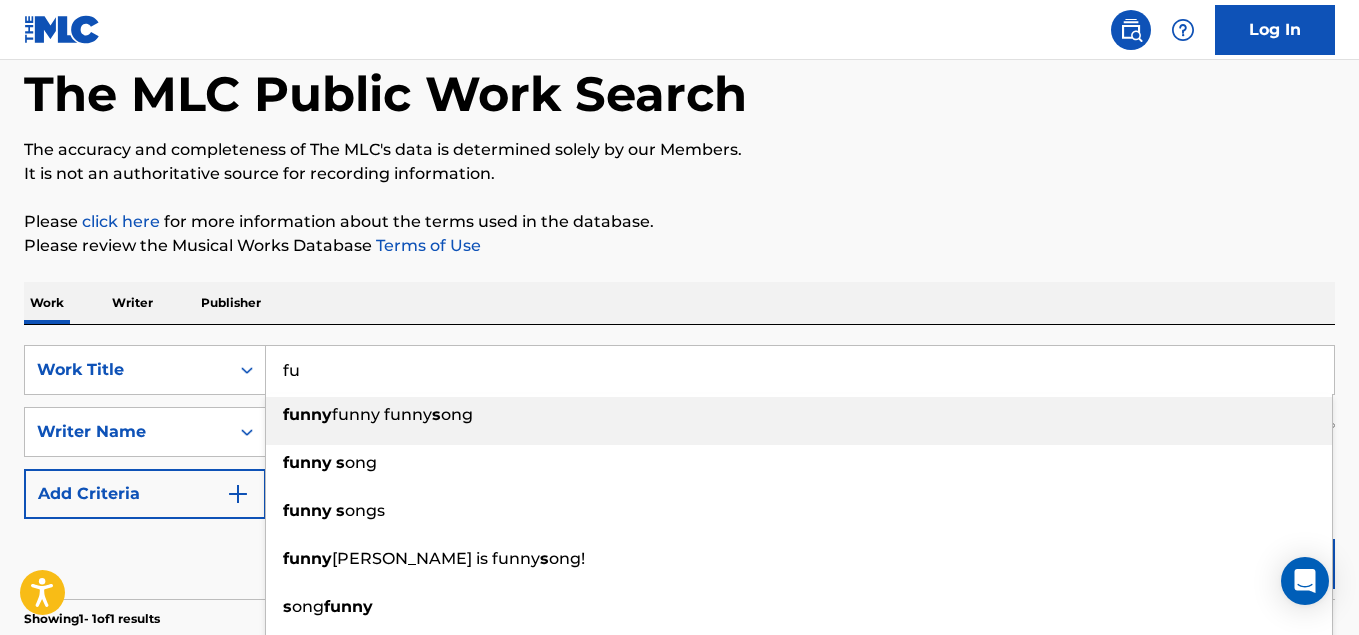 type on "f" 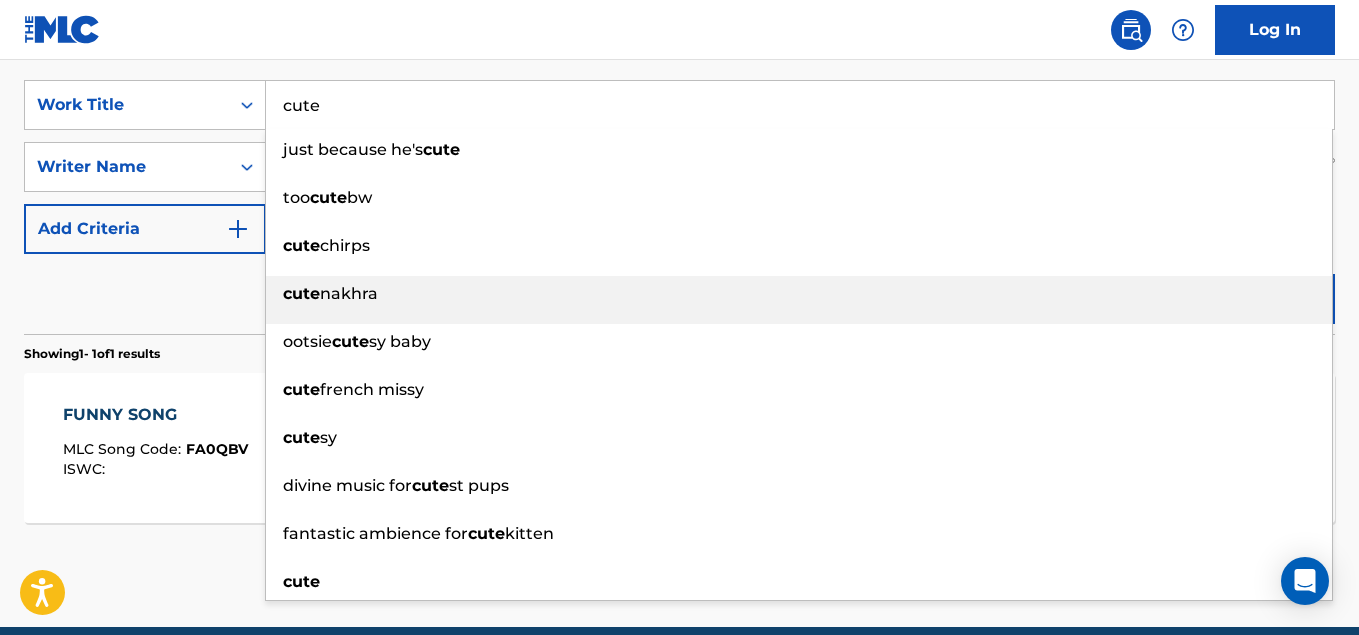 scroll, scrollTop: 400, scrollLeft: 0, axis: vertical 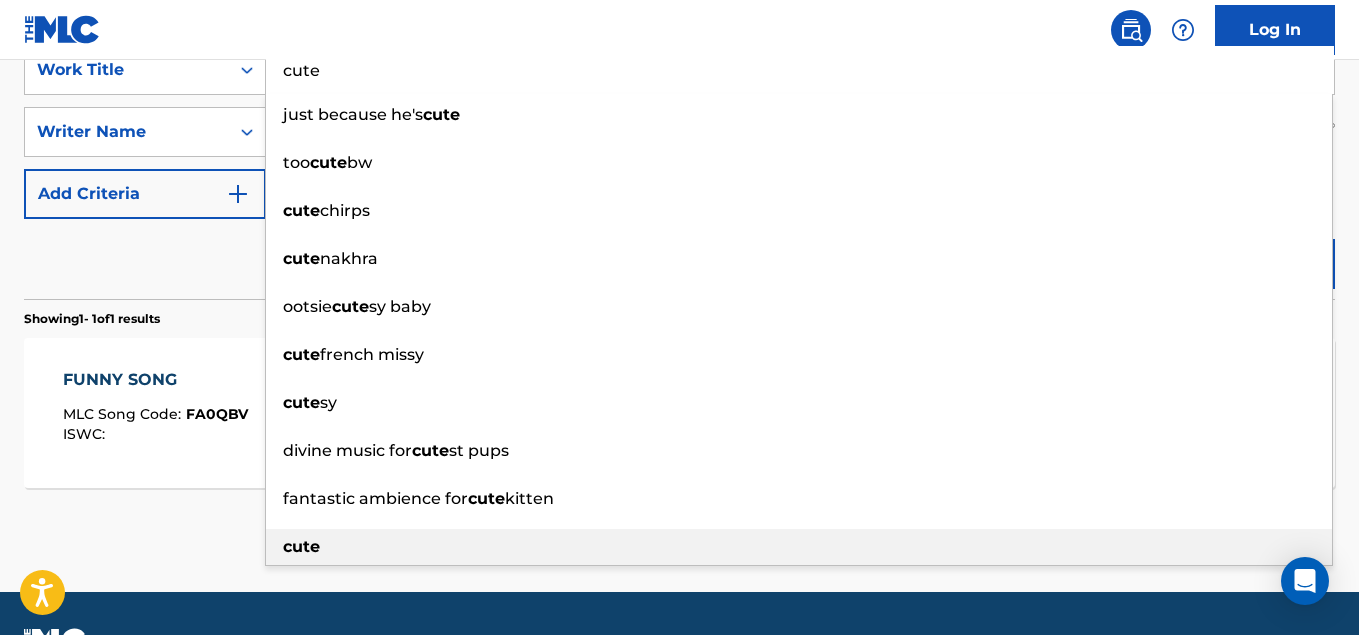 click on "cute" at bounding box center (799, 547) 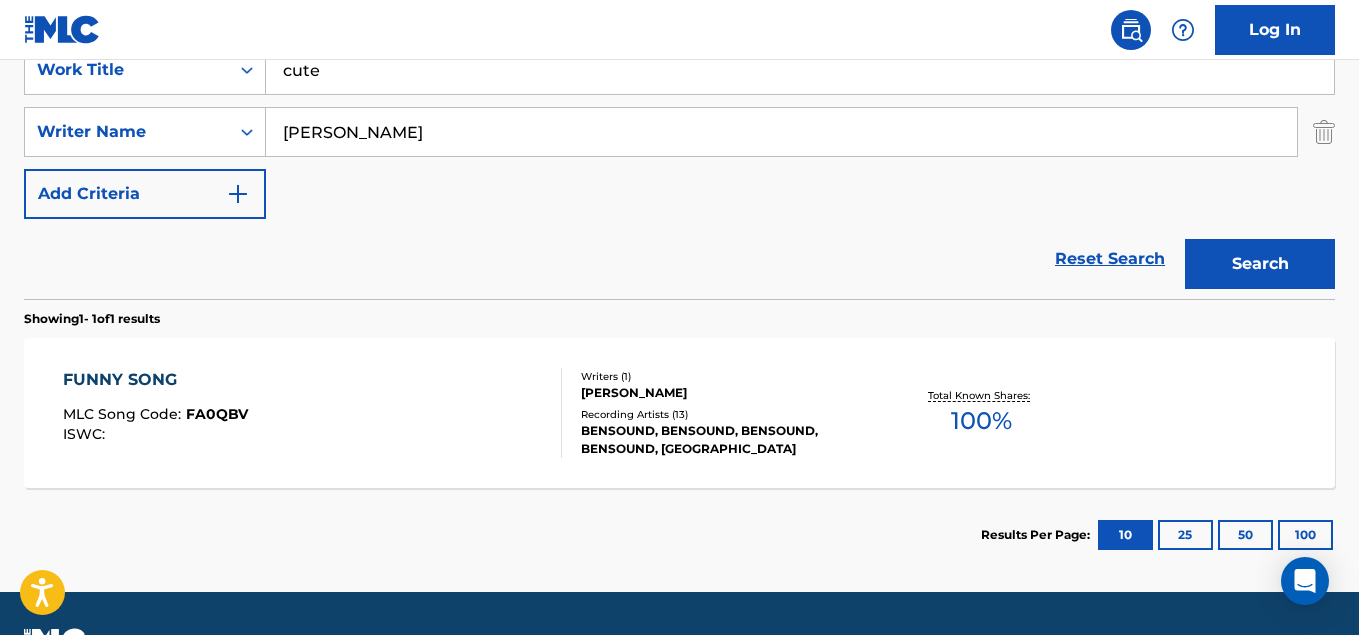 click on "Search" at bounding box center [1260, 264] 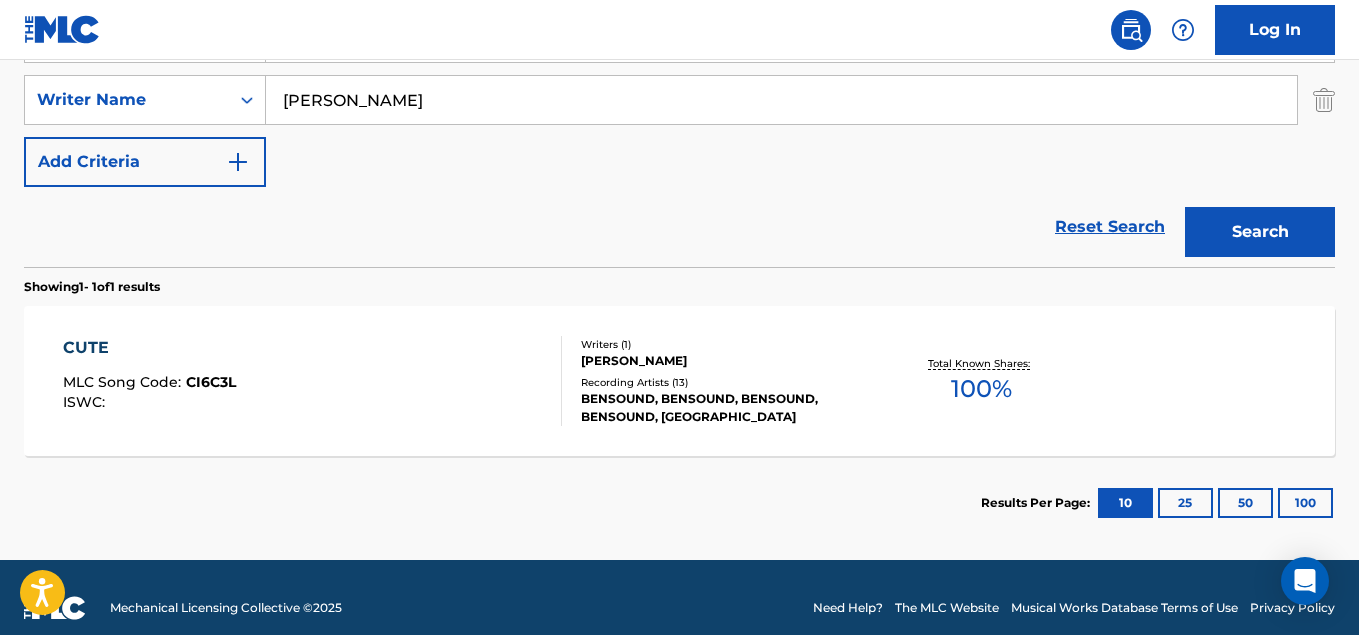 scroll, scrollTop: 453, scrollLeft: 0, axis: vertical 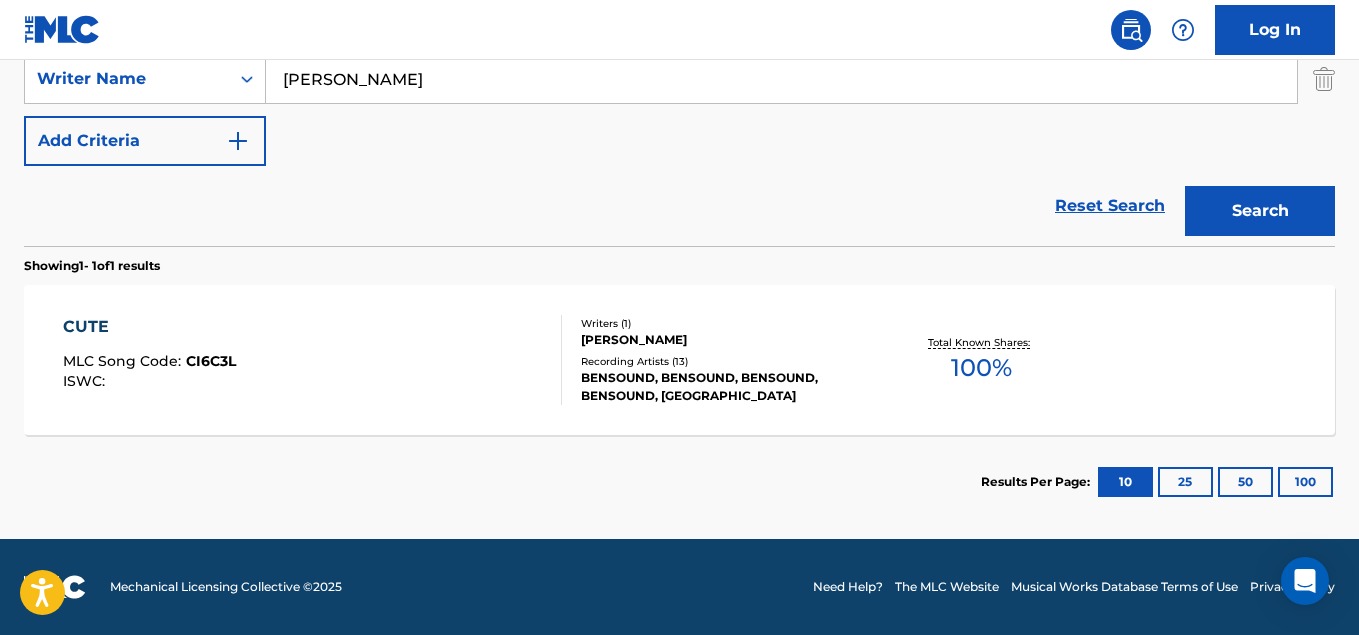 click on "BENSOUND, BENSOUND, BENSOUND, BENSOUND, [GEOGRAPHIC_DATA]" at bounding box center (727, 387) 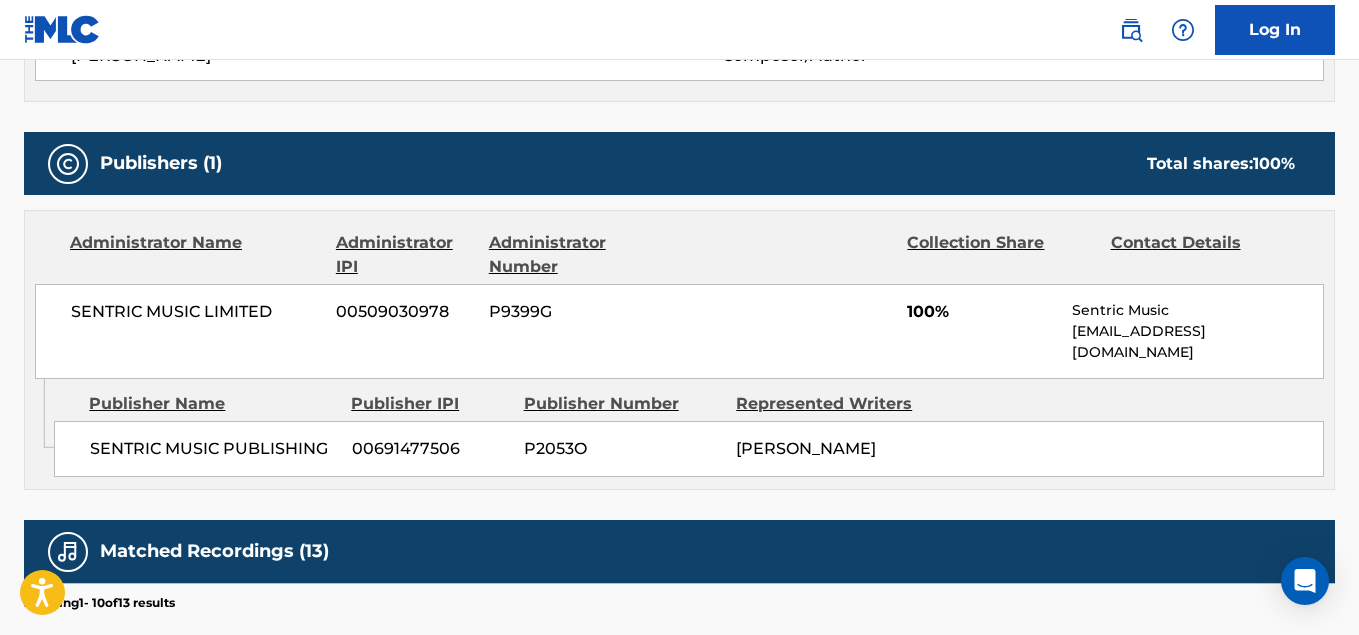 scroll, scrollTop: 800, scrollLeft: 0, axis: vertical 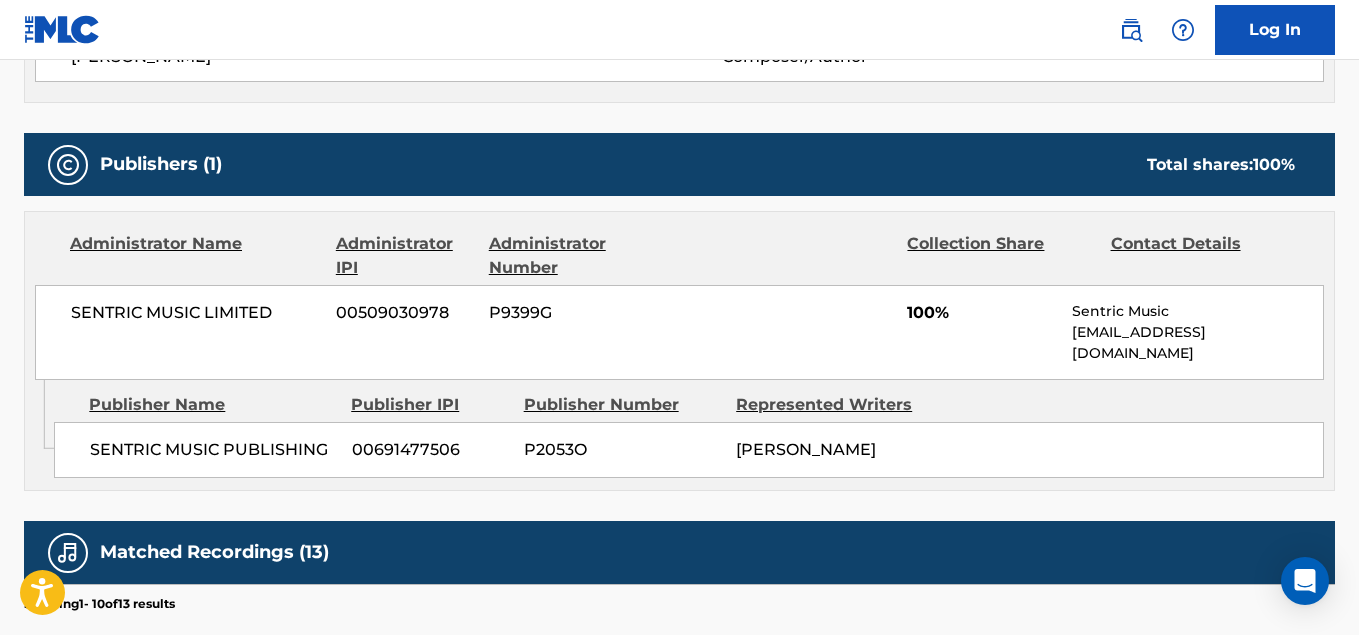 click at bounding box center [1131, 30] 